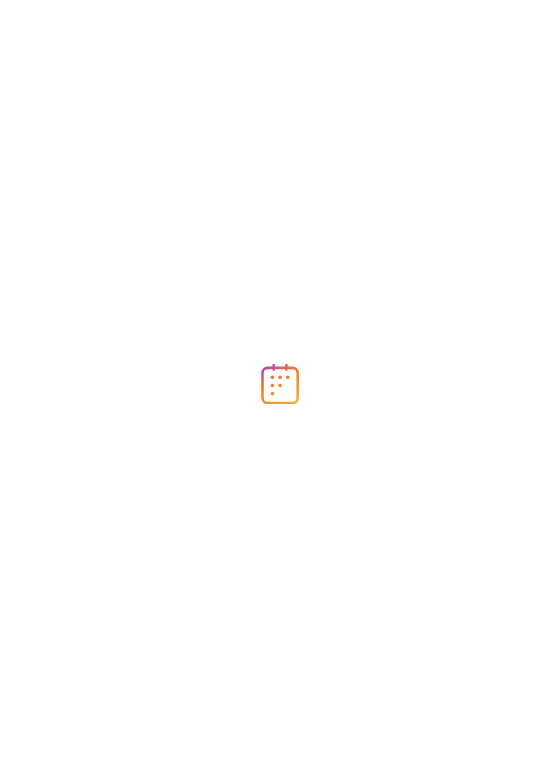 scroll, scrollTop: 0, scrollLeft: 0, axis: both 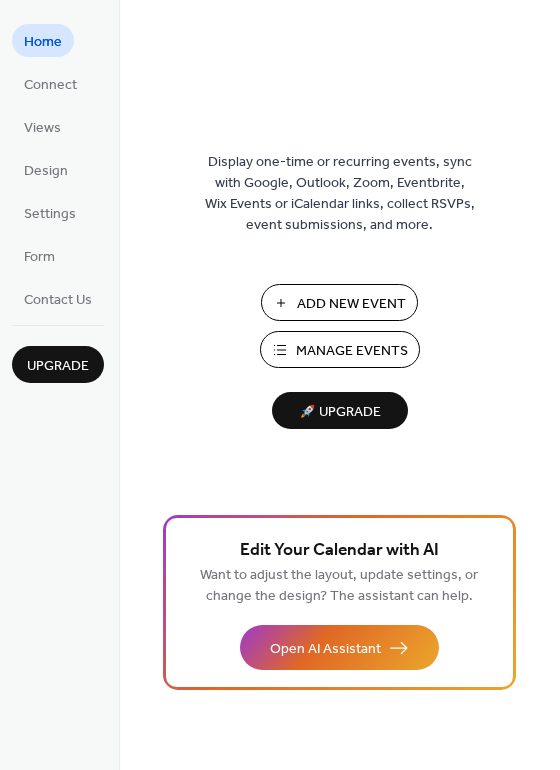 click on "Add New Event" at bounding box center (351, 304) 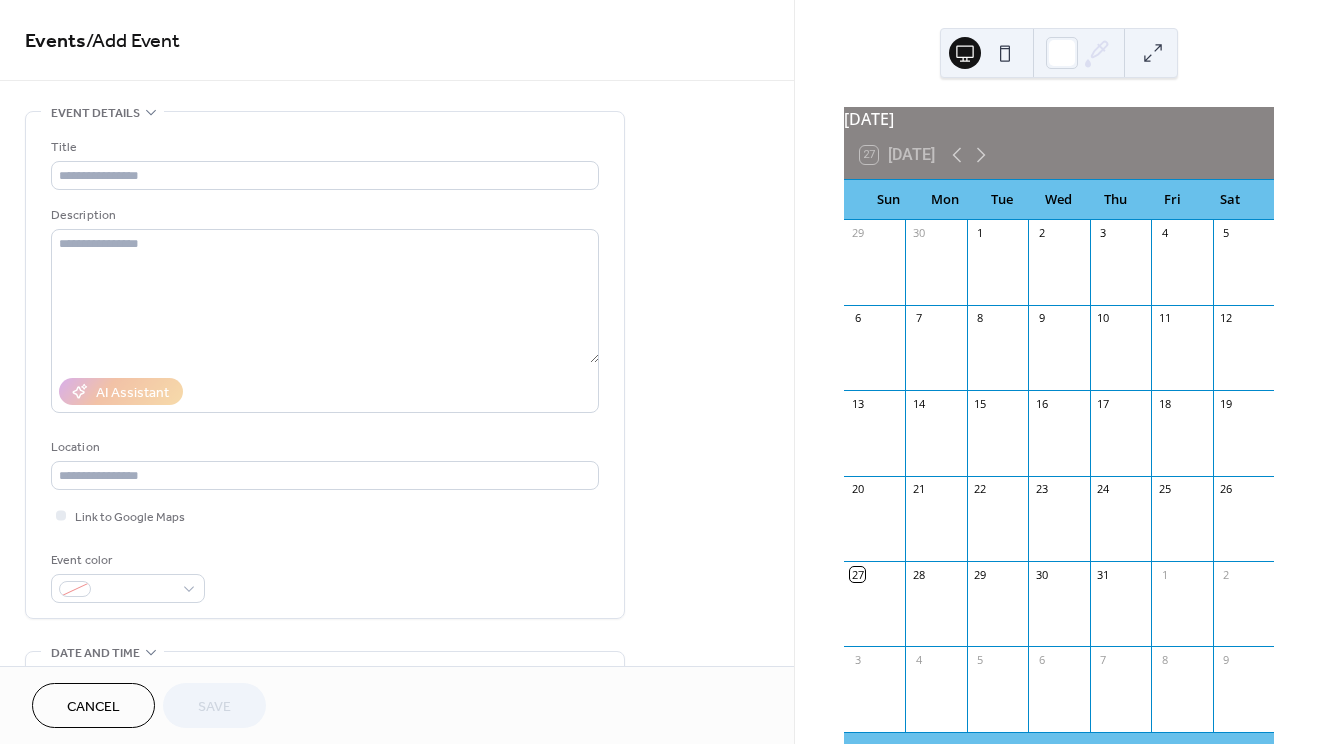 scroll, scrollTop: 0, scrollLeft: 0, axis: both 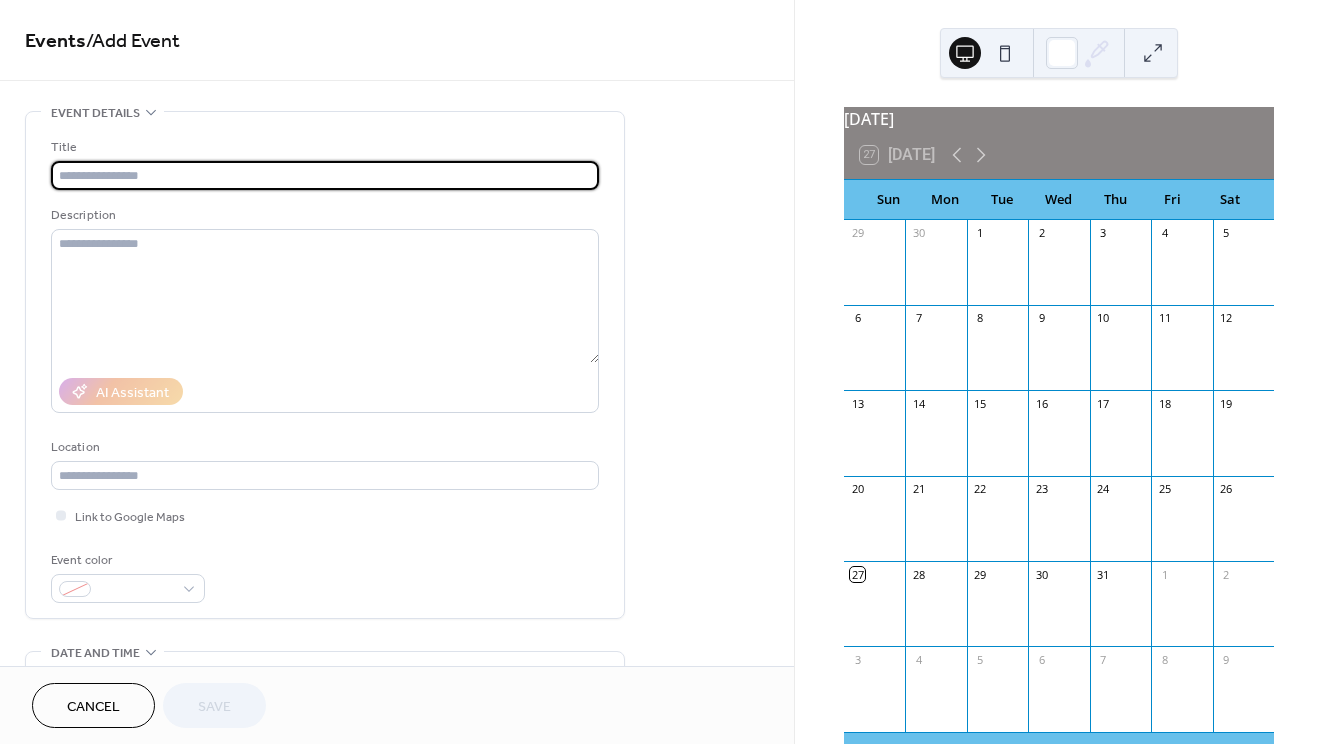 click at bounding box center [325, 175] 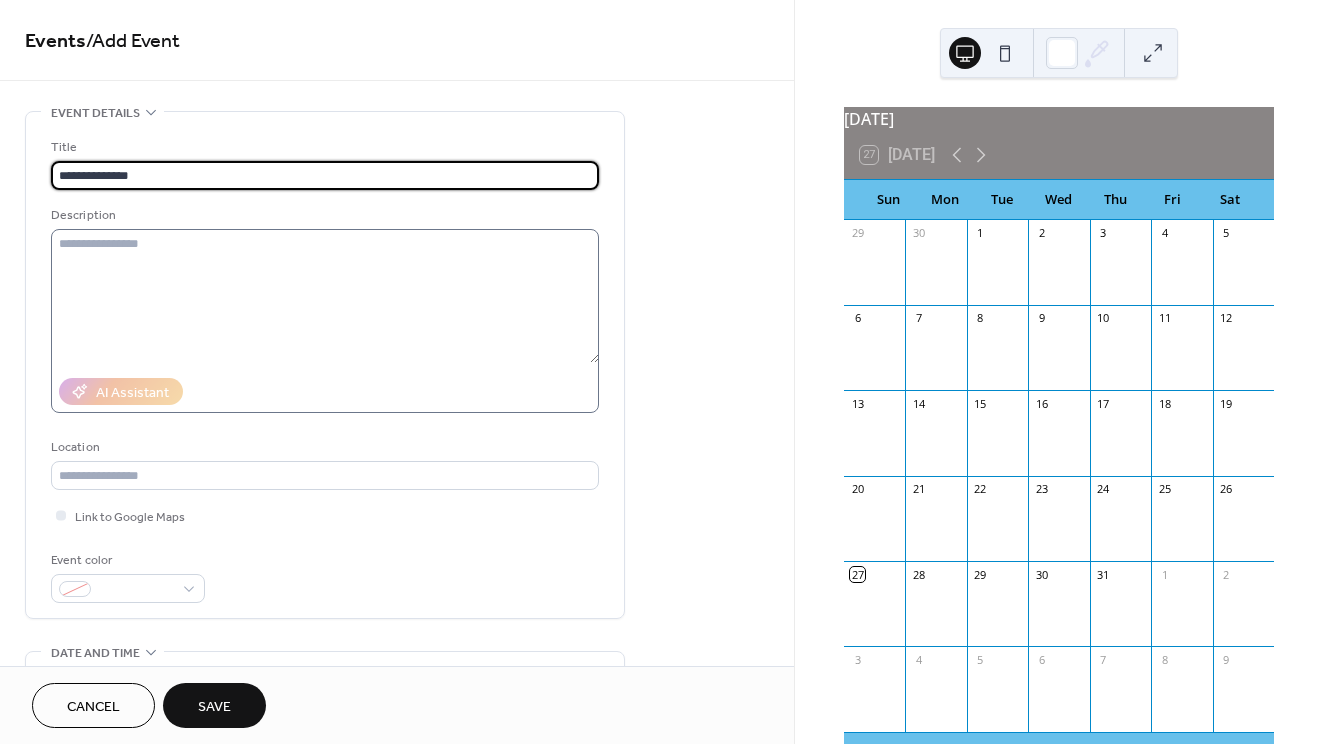 type on "**********" 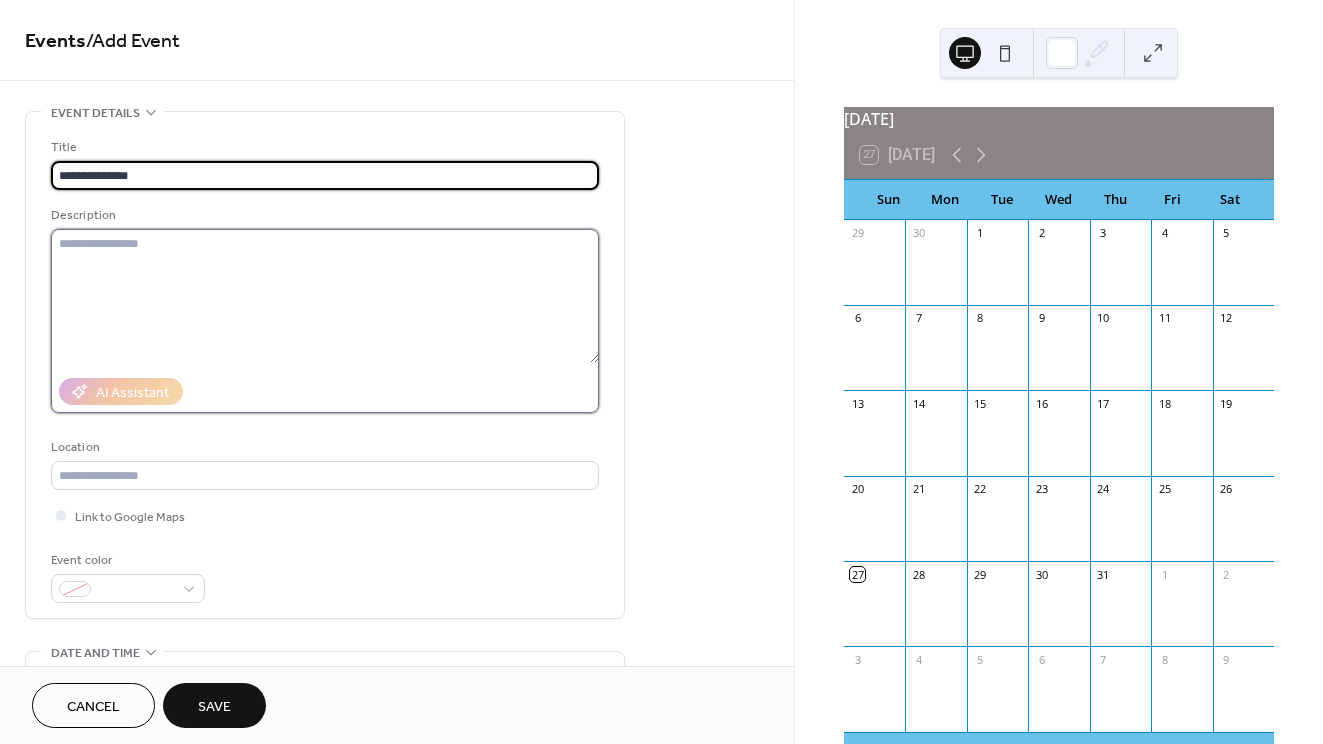 click at bounding box center (325, 296) 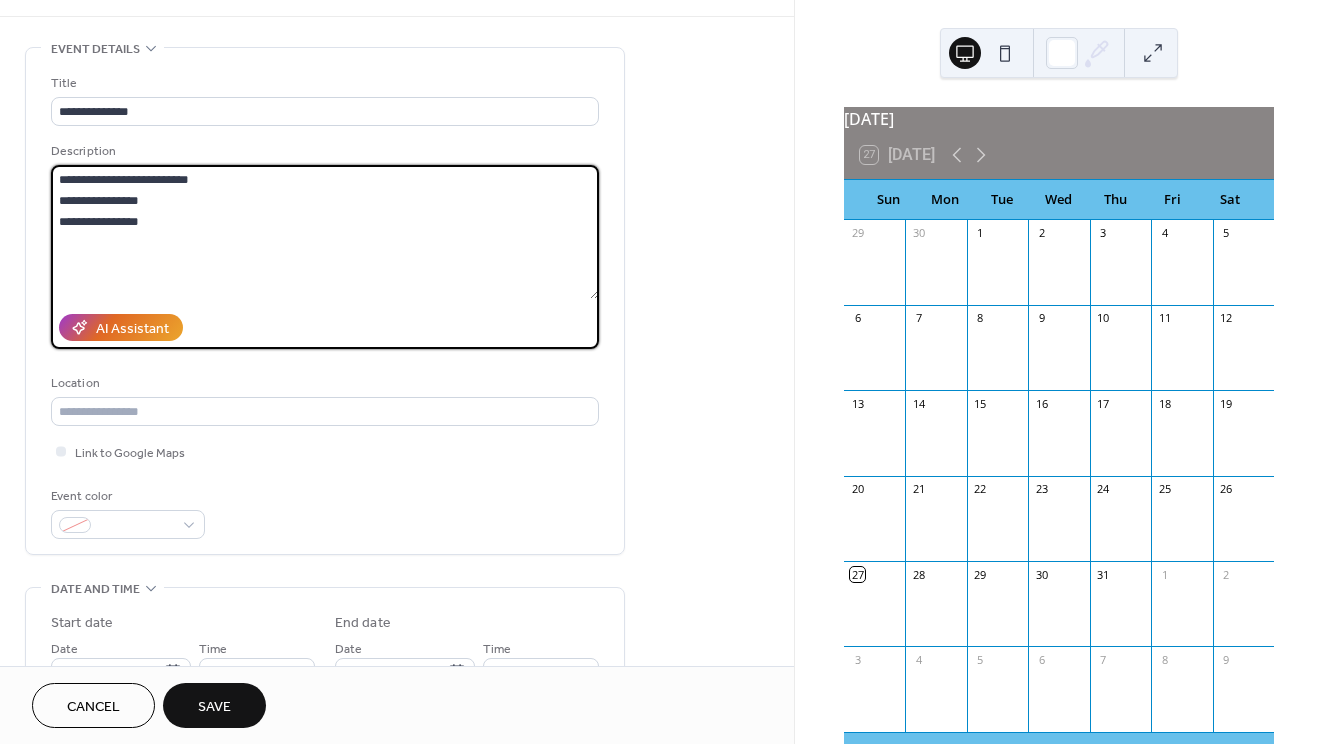 scroll, scrollTop: 85, scrollLeft: 0, axis: vertical 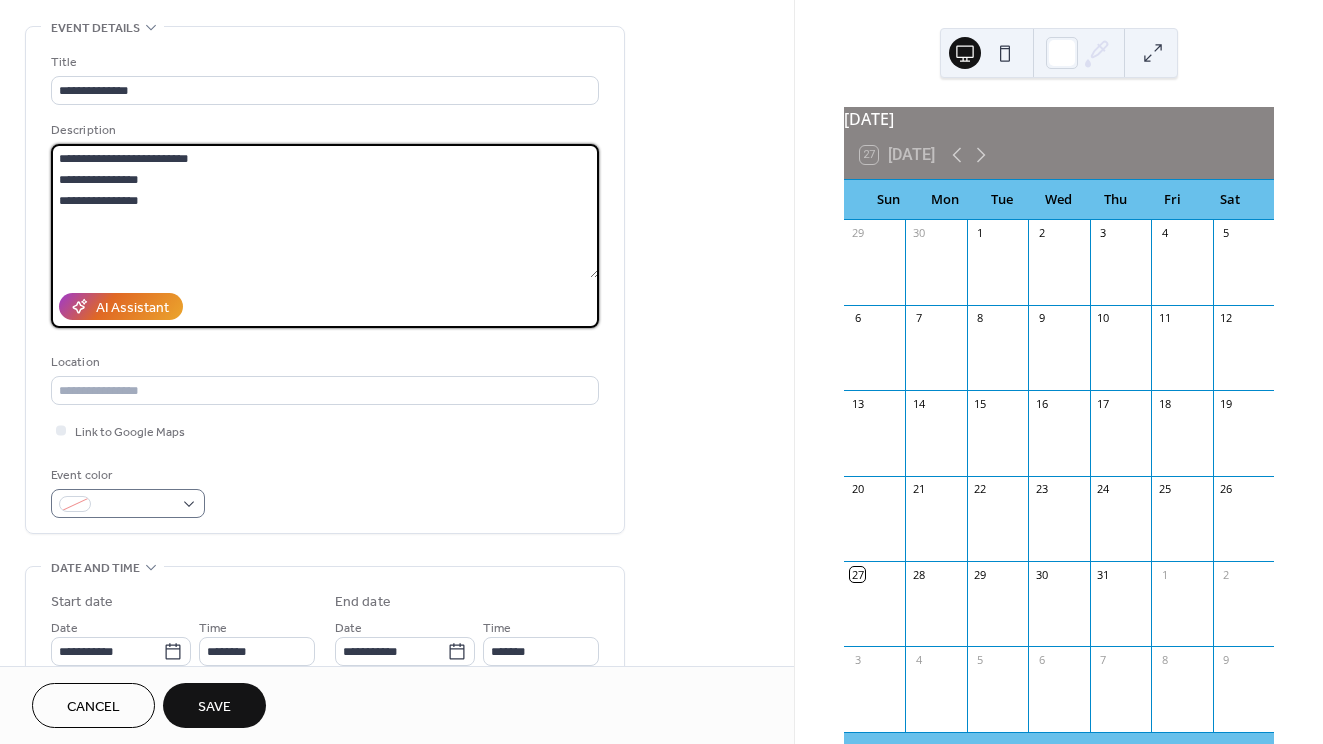 type on "**********" 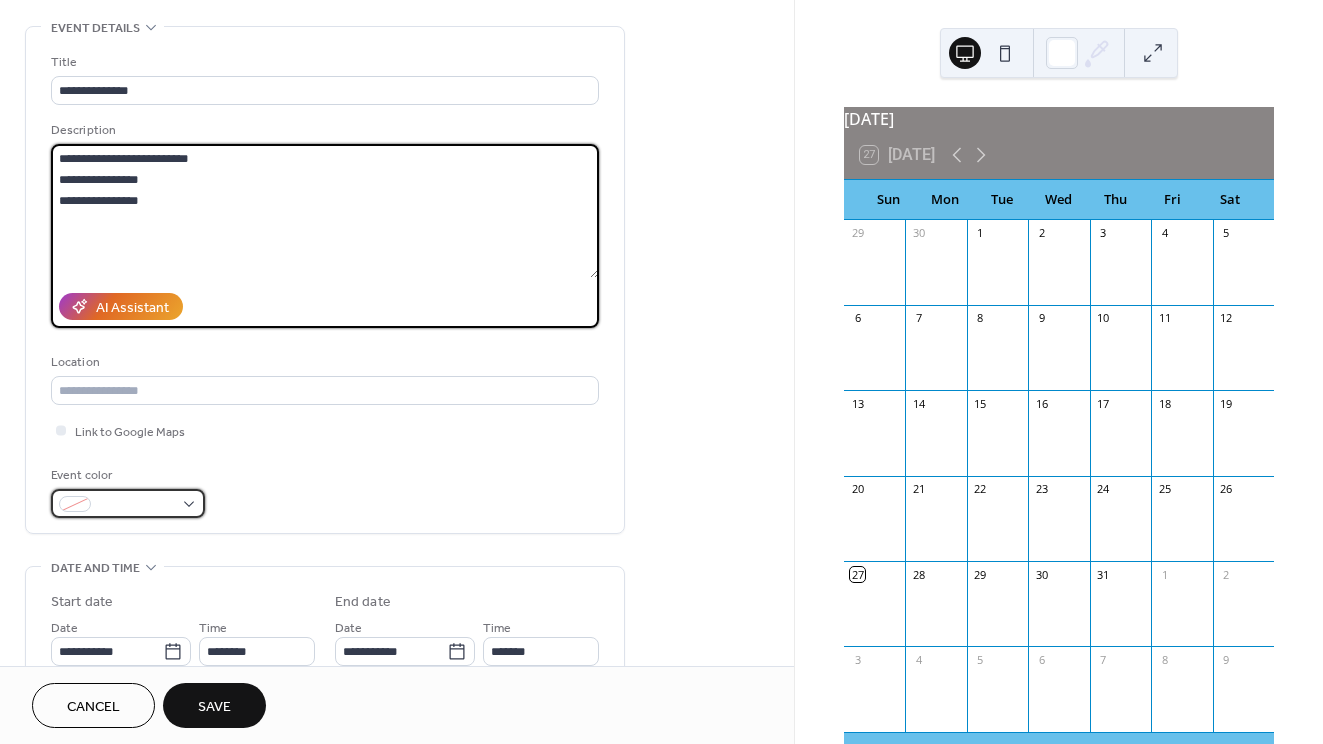 click at bounding box center (136, 505) 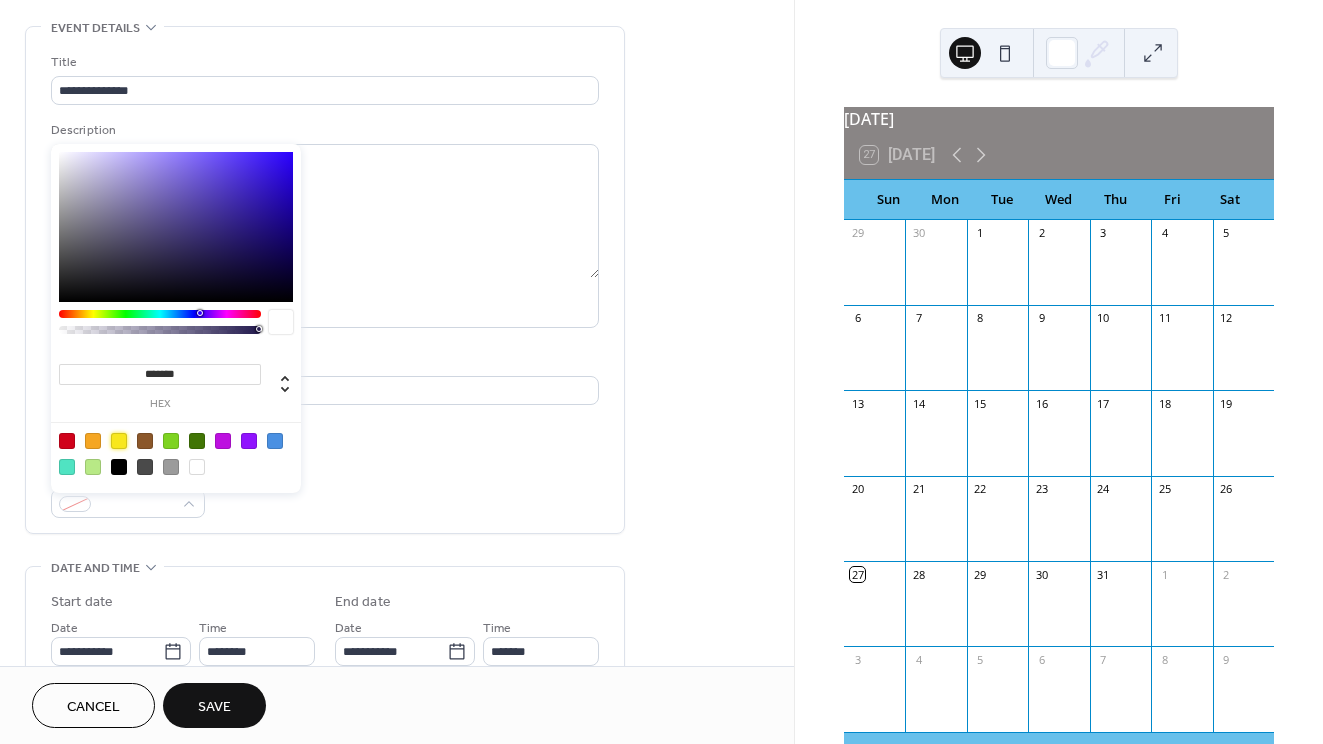 click at bounding box center (119, 441) 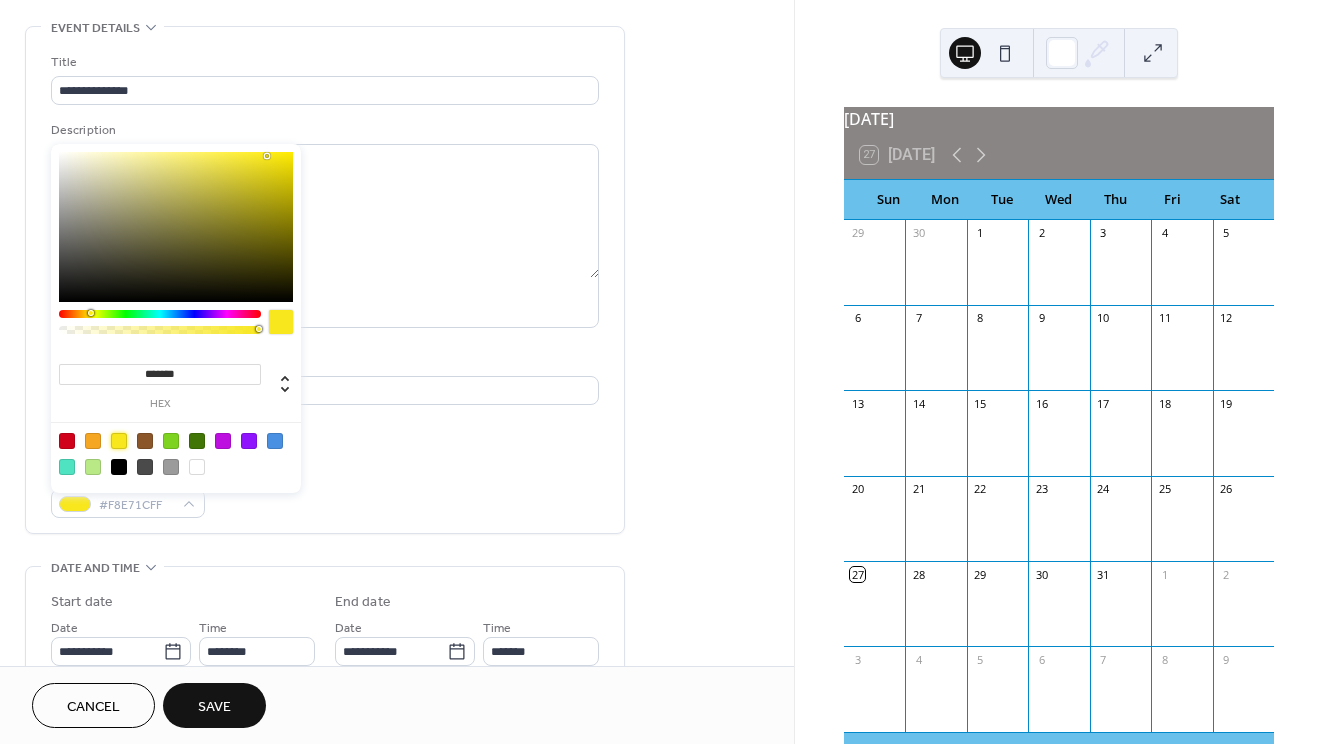scroll, scrollTop: 153, scrollLeft: 0, axis: vertical 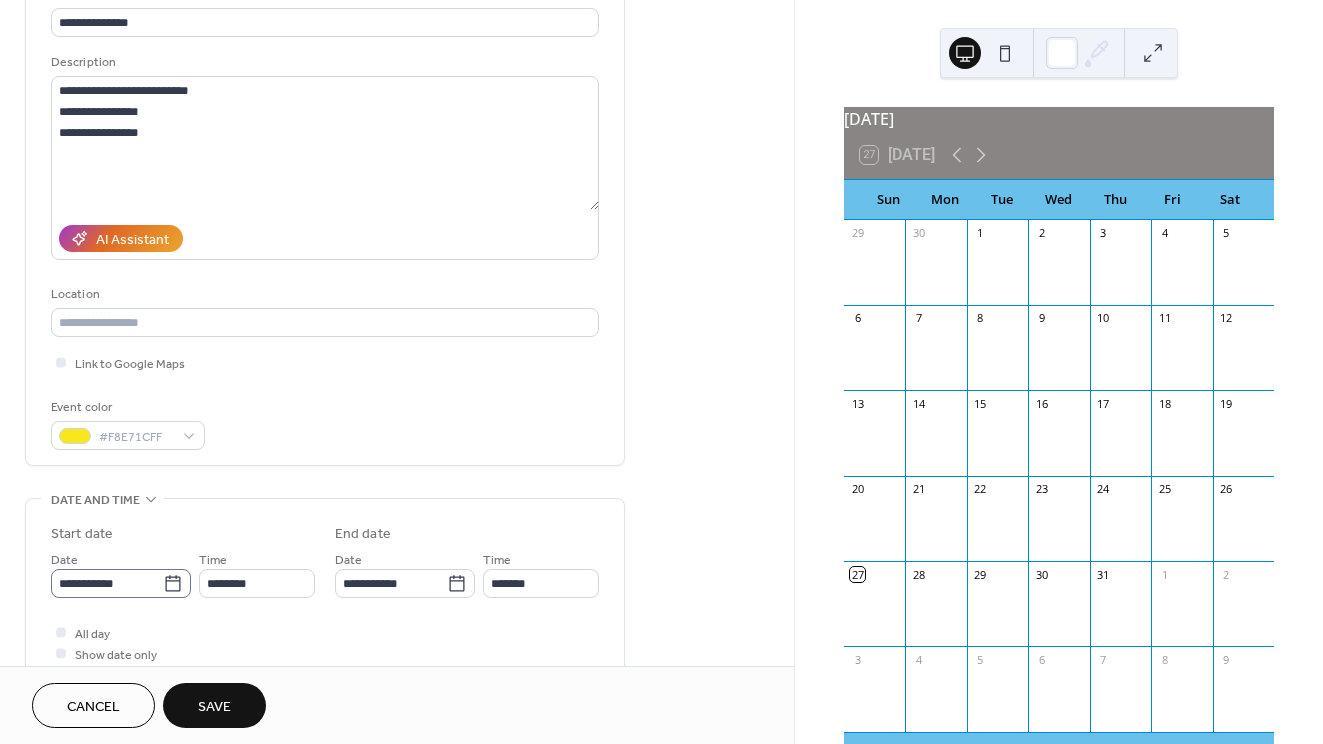 click 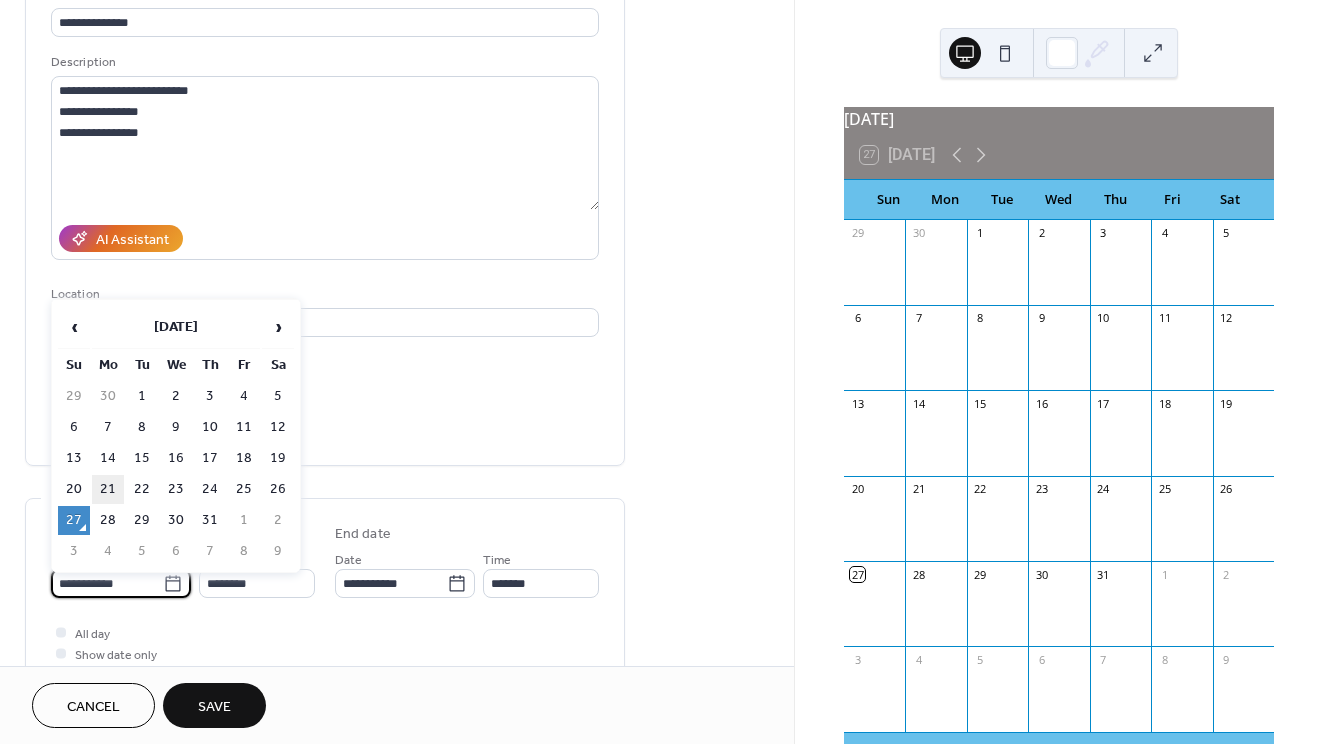 click on "21" at bounding box center (108, 489) 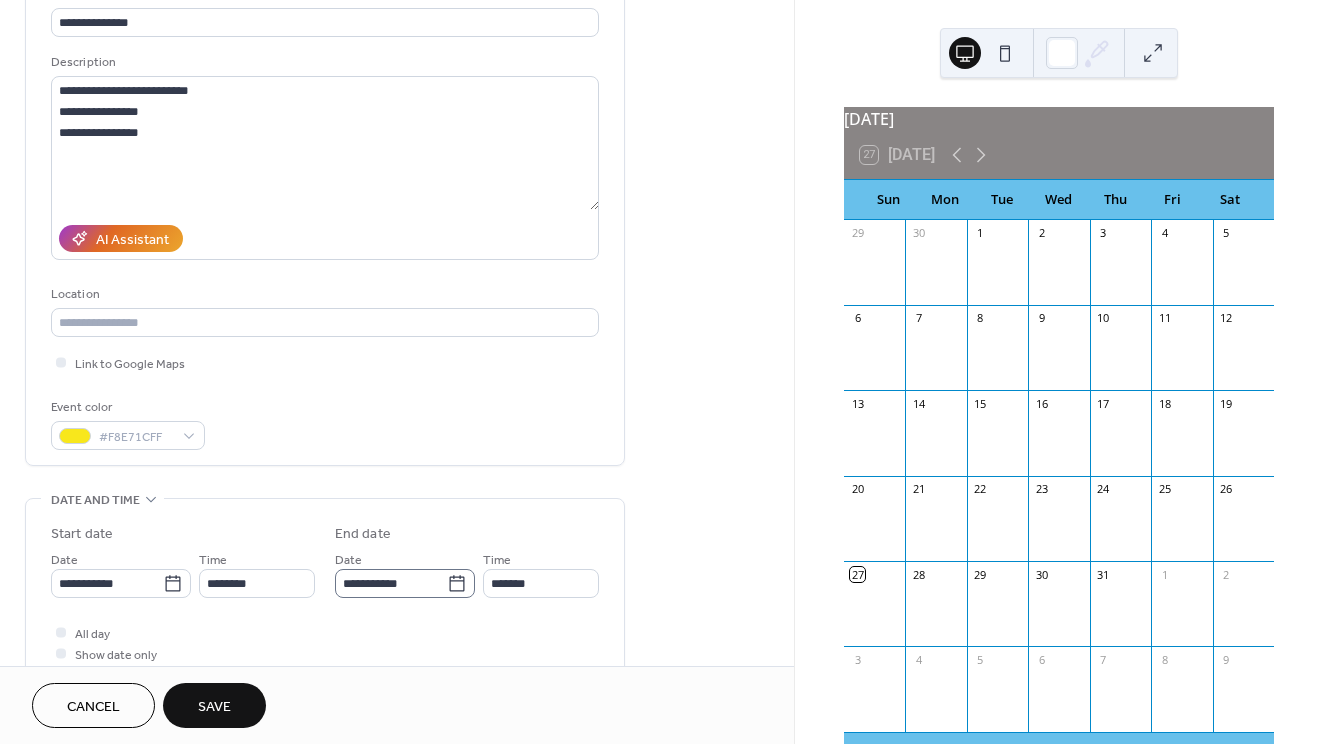 click 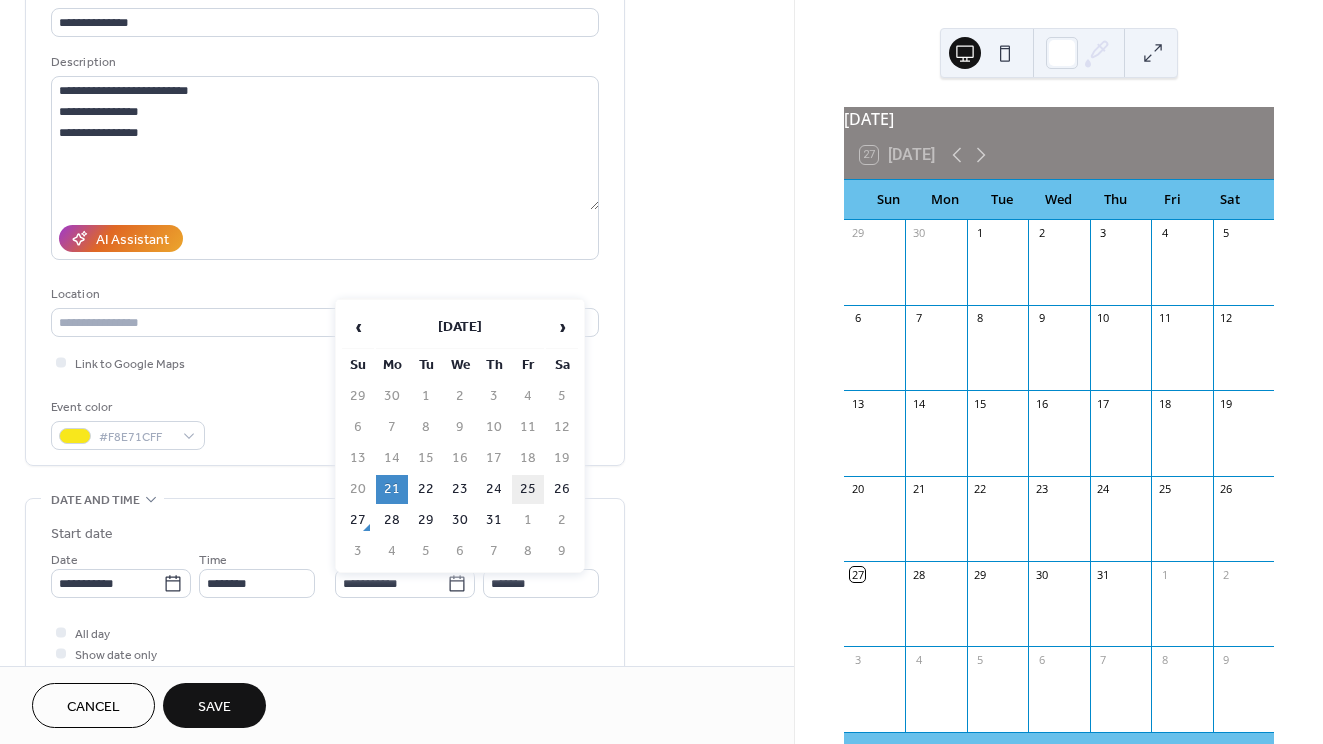 click on "25" at bounding box center [528, 489] 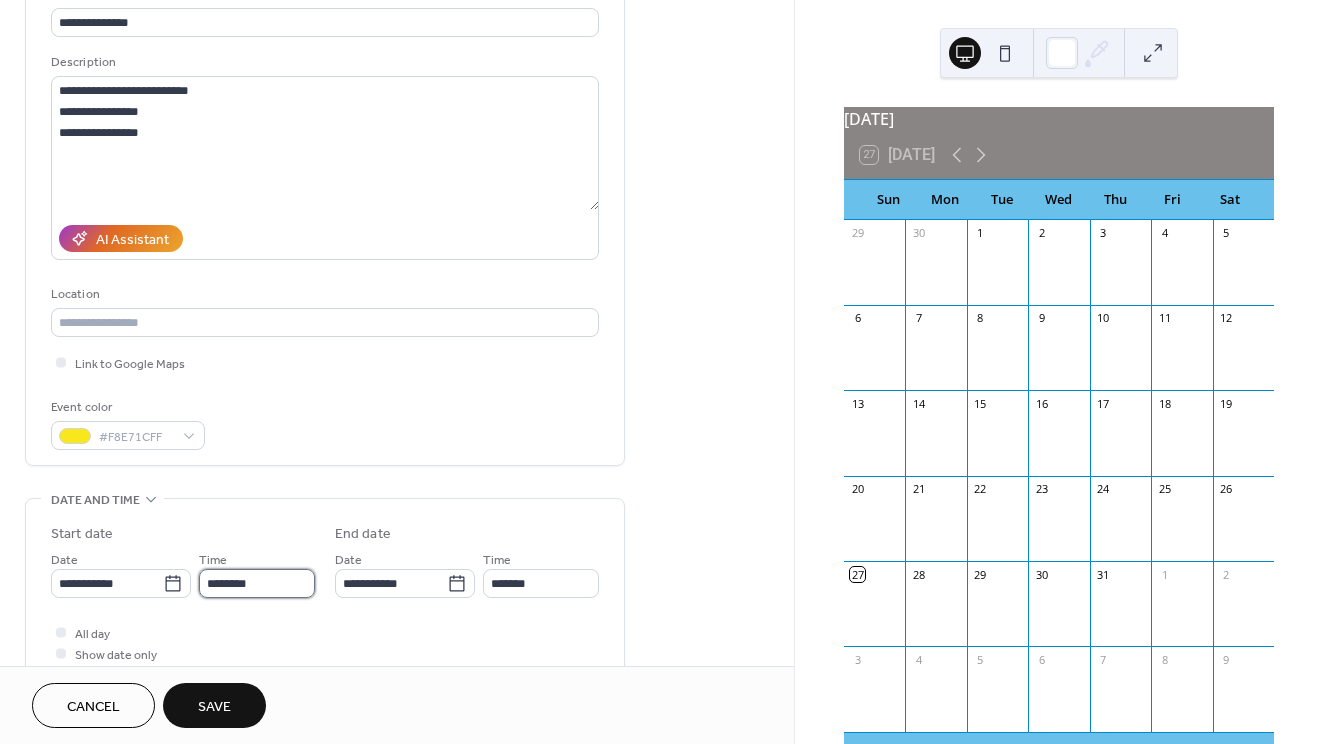 click on "********" at bounding box center (257, 583) 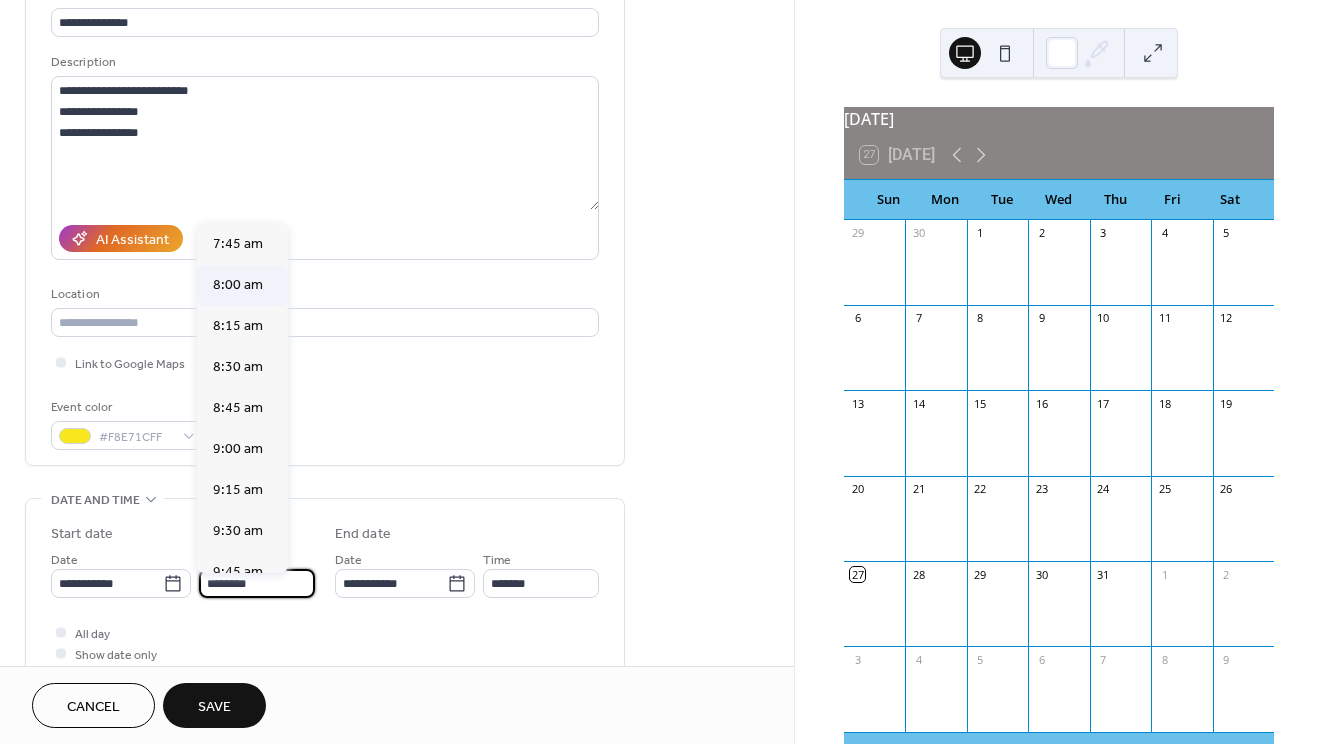 scroll, scrollTop: 1300, scrollLeft: 0, axis: vertical 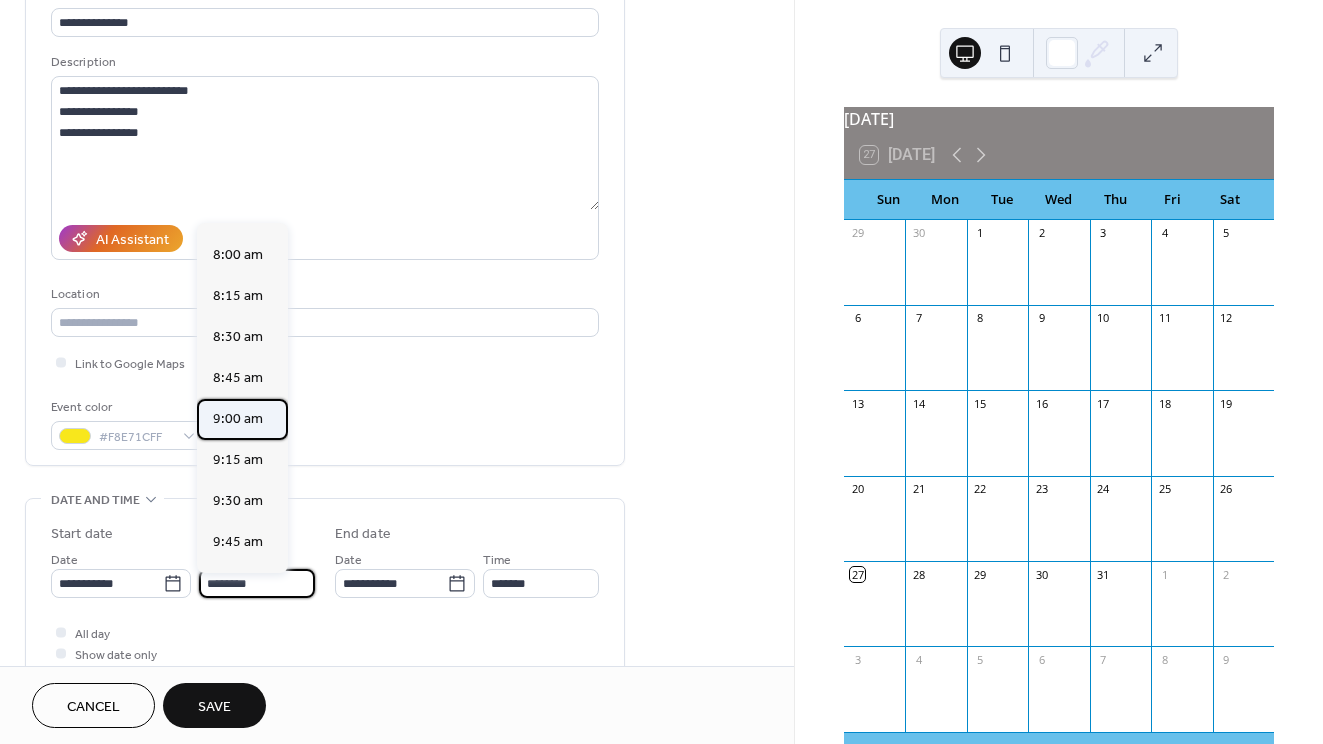 click on "9:00 am" at bounding box center [238, 419] 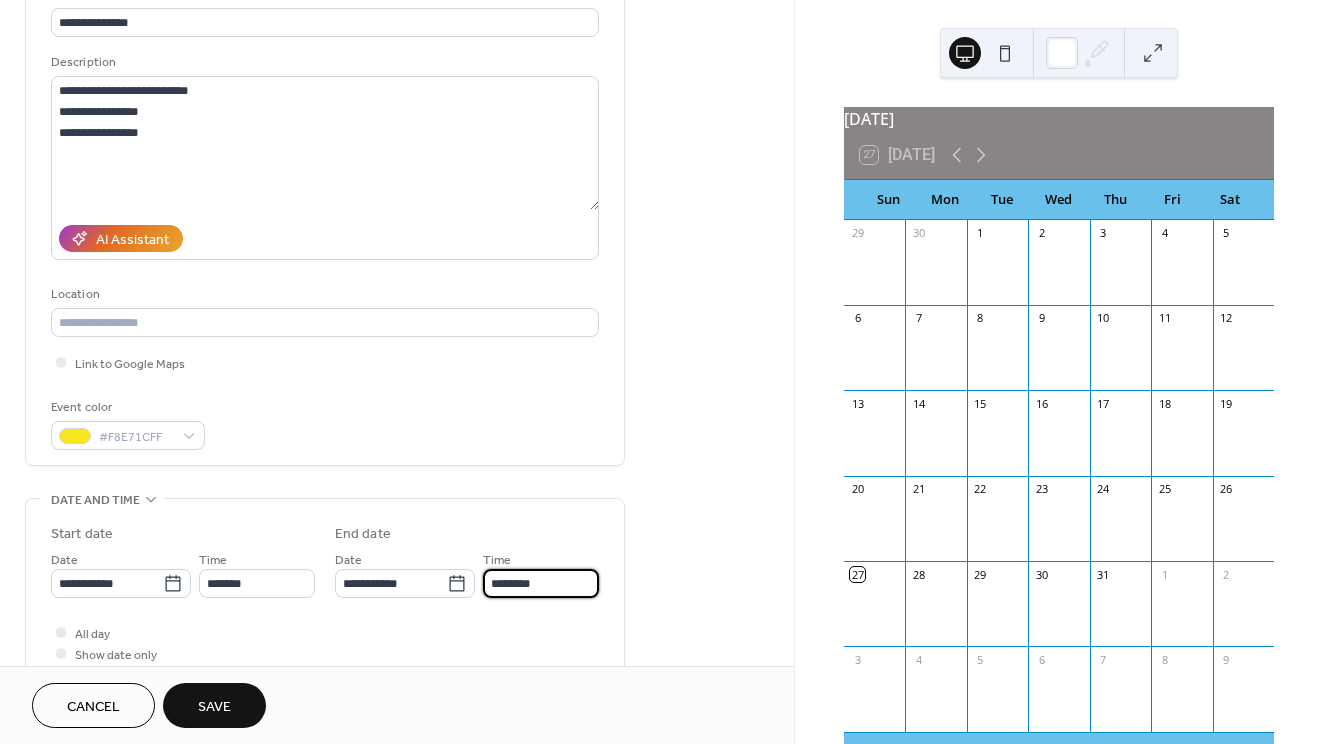 click on "********" at bounding box center (541, 583) 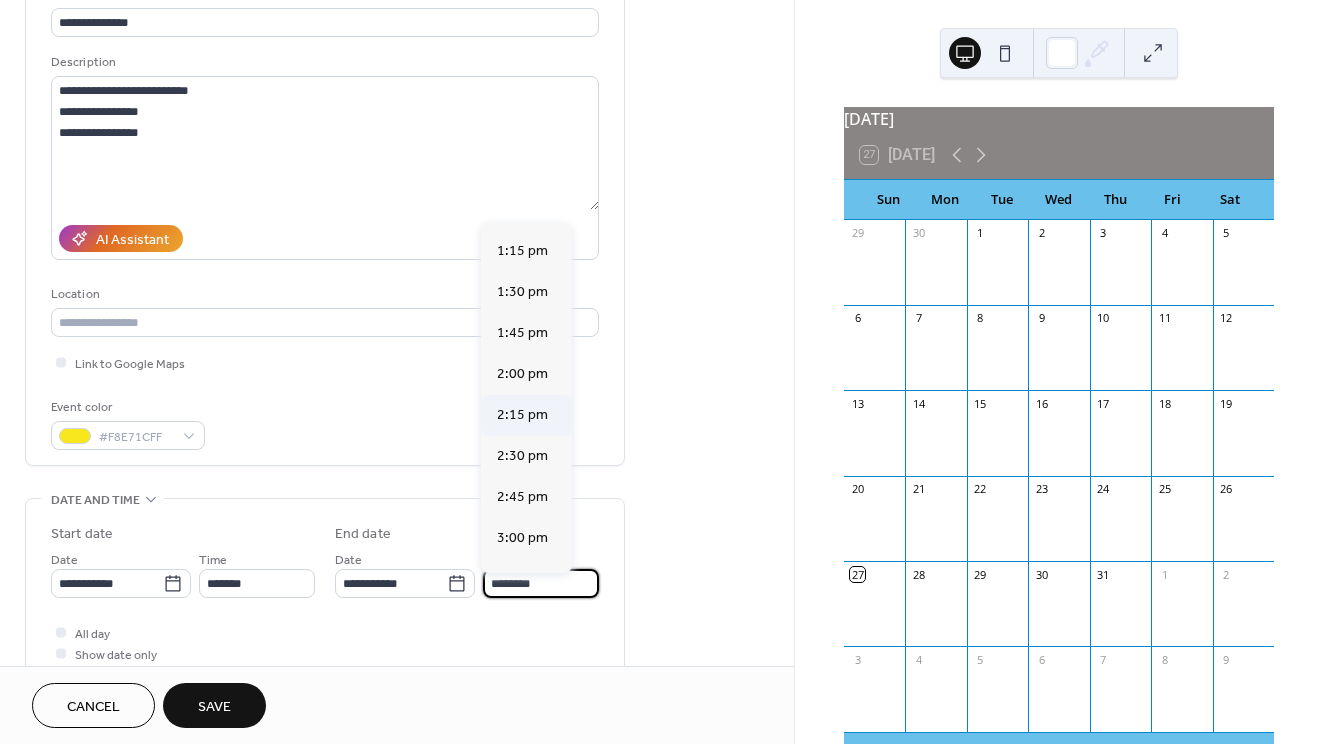 scroll, scrollTop: 2176, scrollLeft: 0, axis: vertical 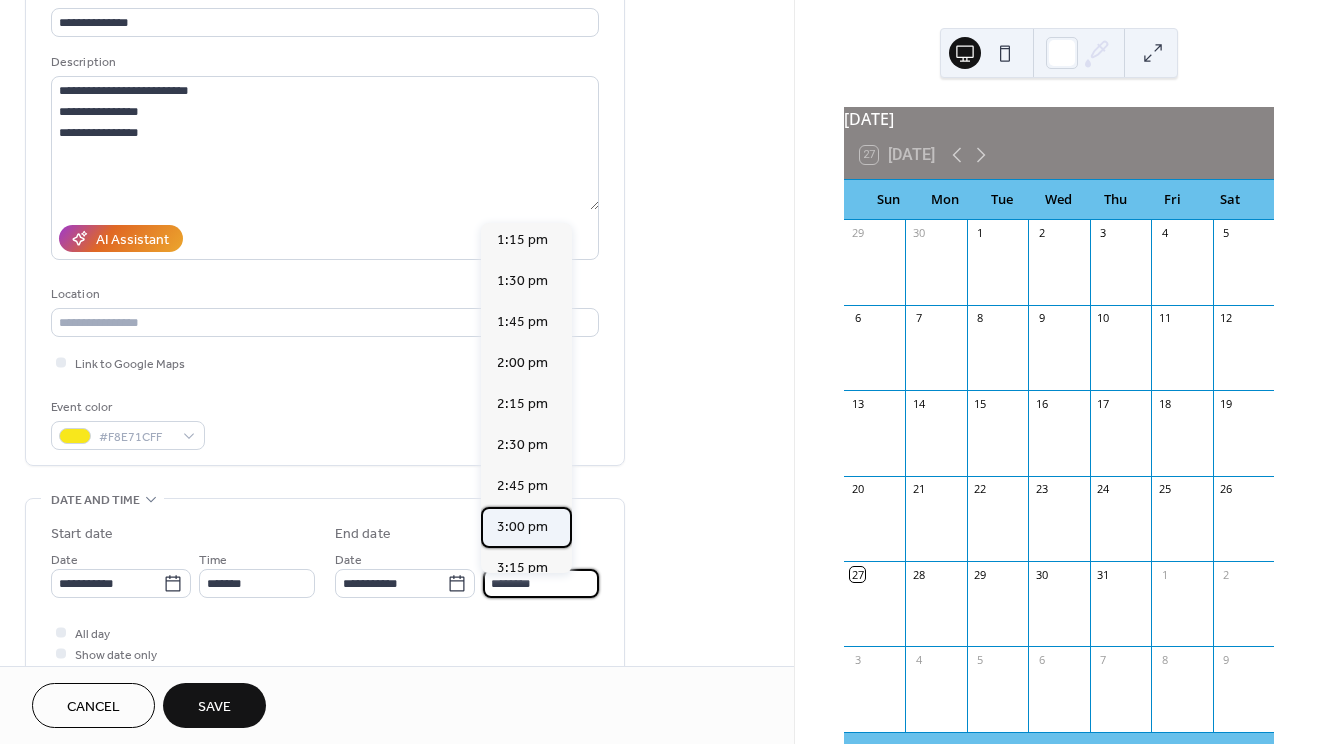 click on "3:00 pm" at bounding box center [522, 527] 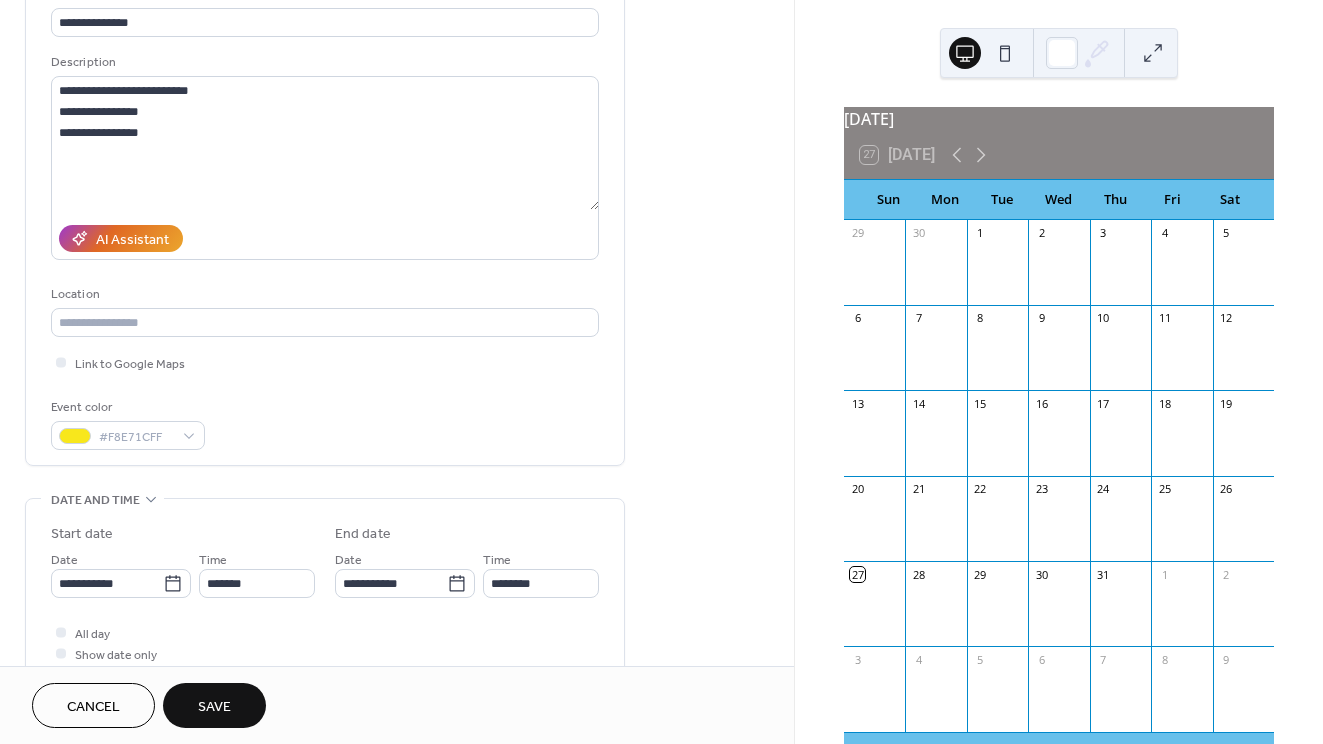type on "*******" 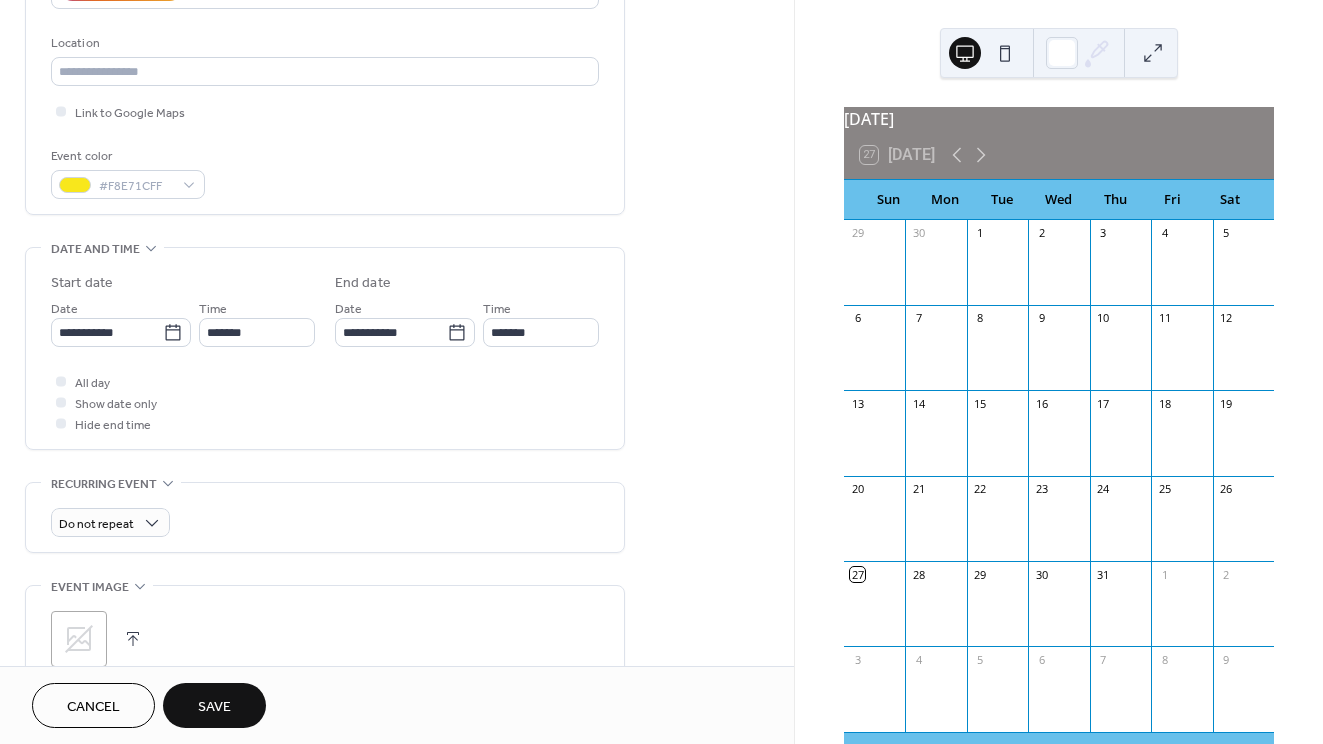 scroll, scrollTop: 493, scrollLeft: 0, axis: vertical 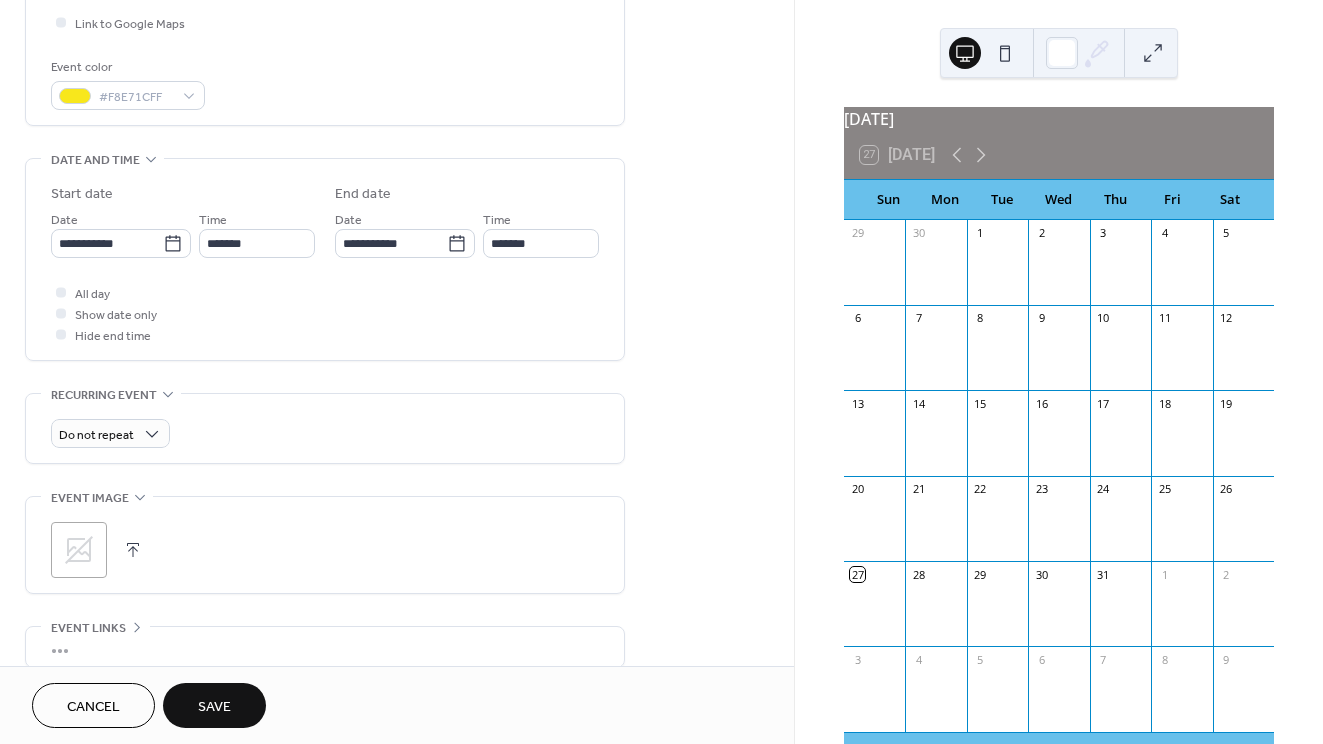 click on "Save" at bounding box center (214, 707) 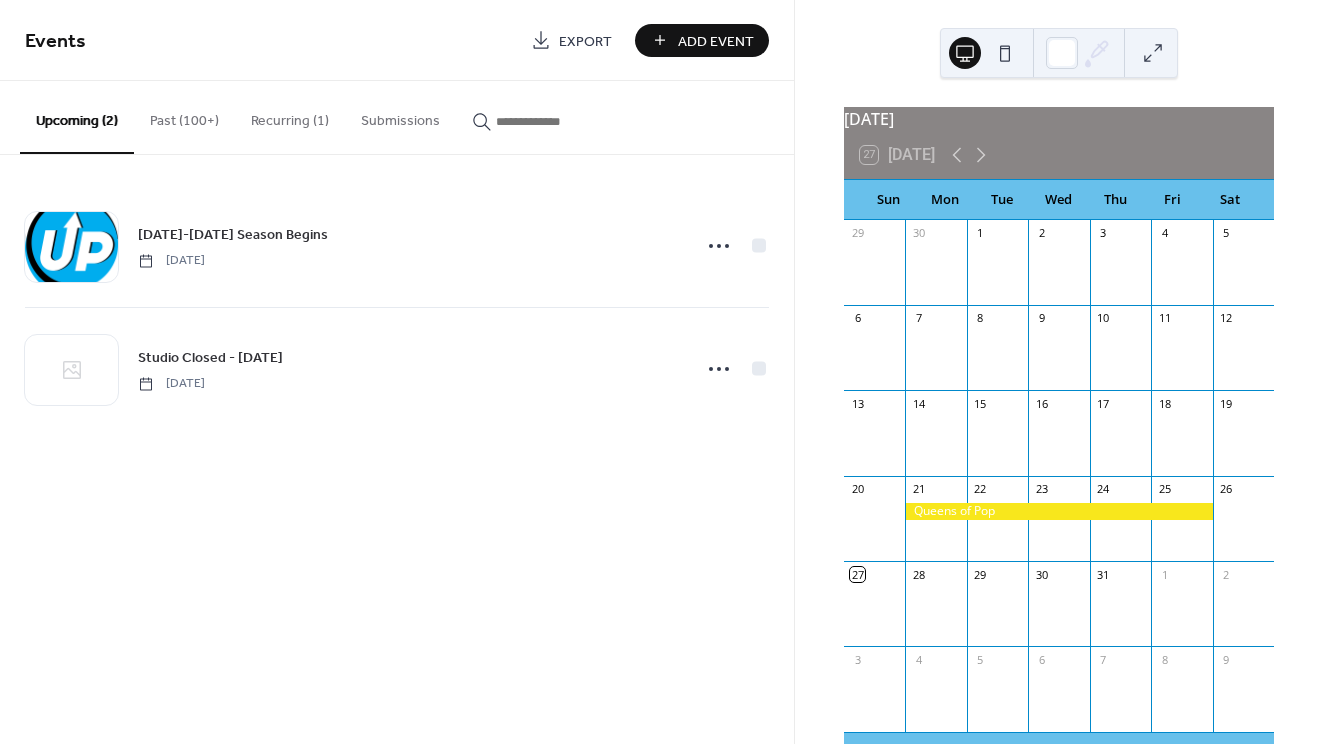 click on "Add Event" at bounding box center [702, 40] 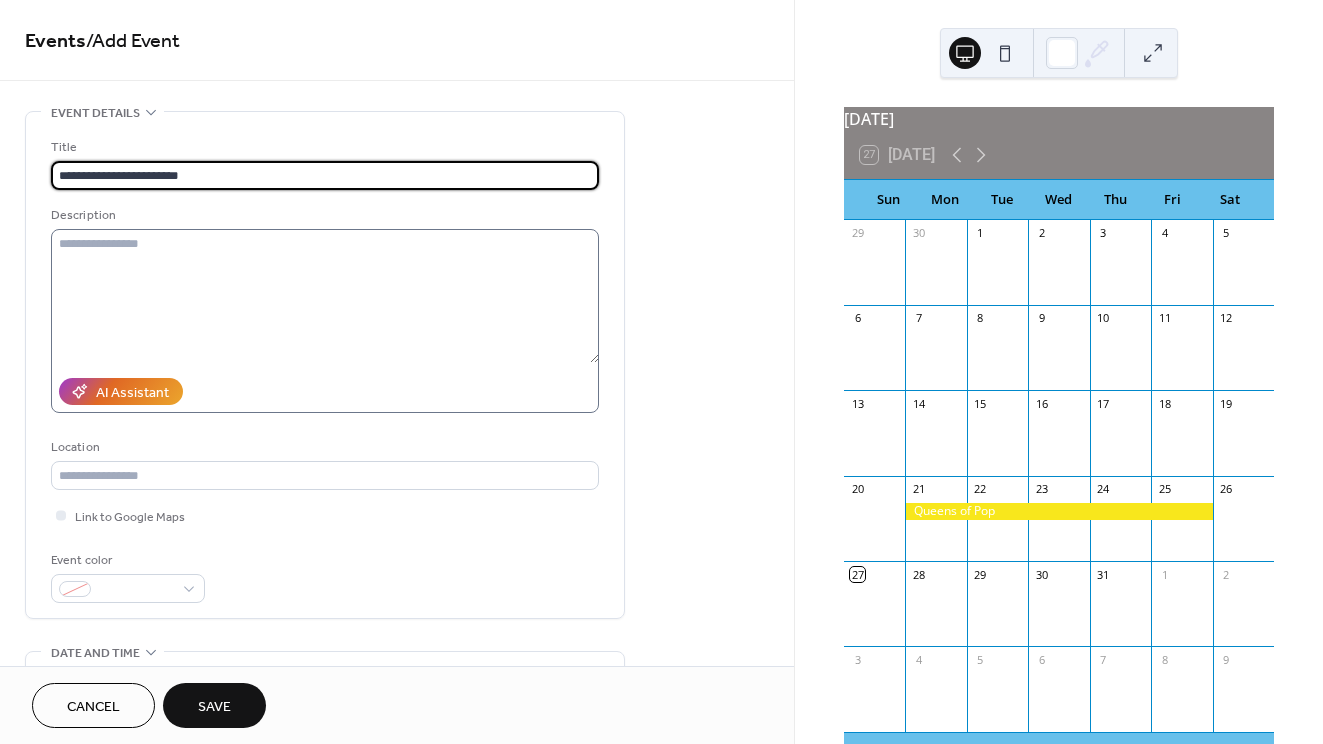 type on "**********" 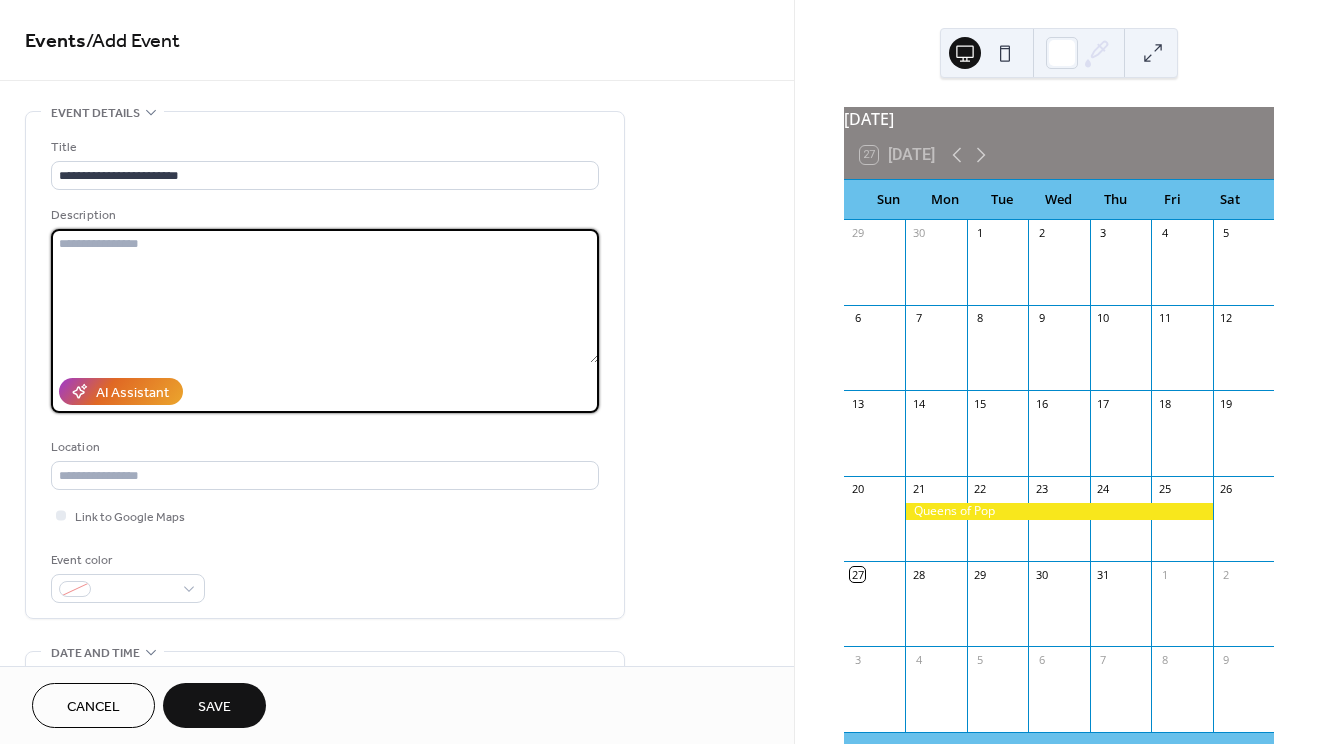 click at bounding box center [325, 296] 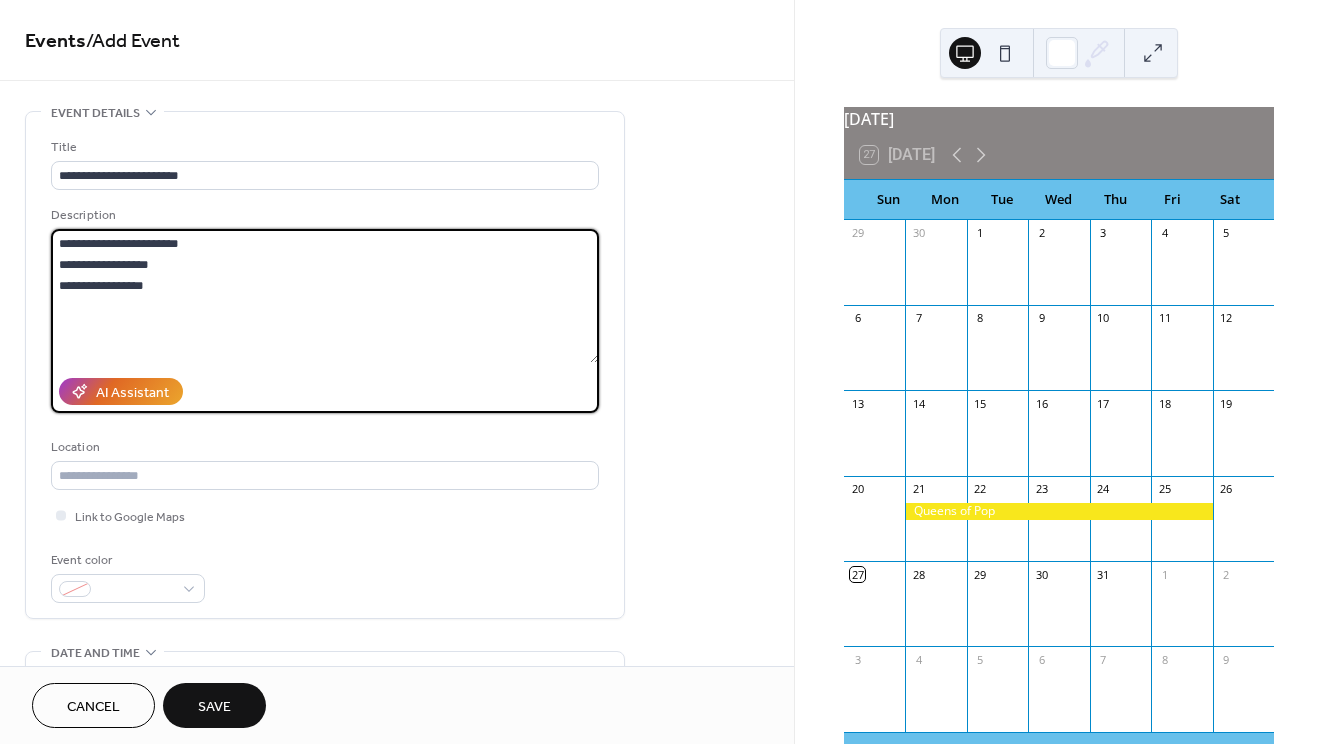 type on "**********" 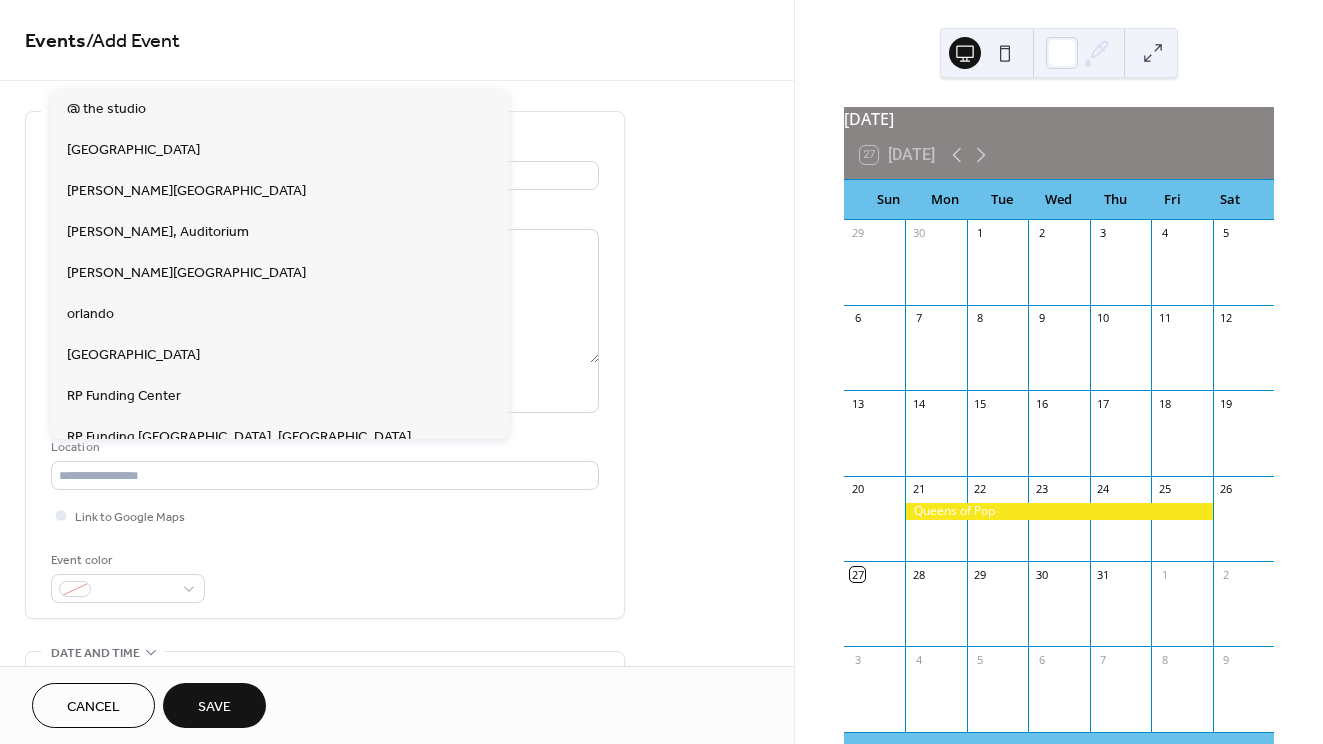 click on "Location" at bounding box center (323, 447) 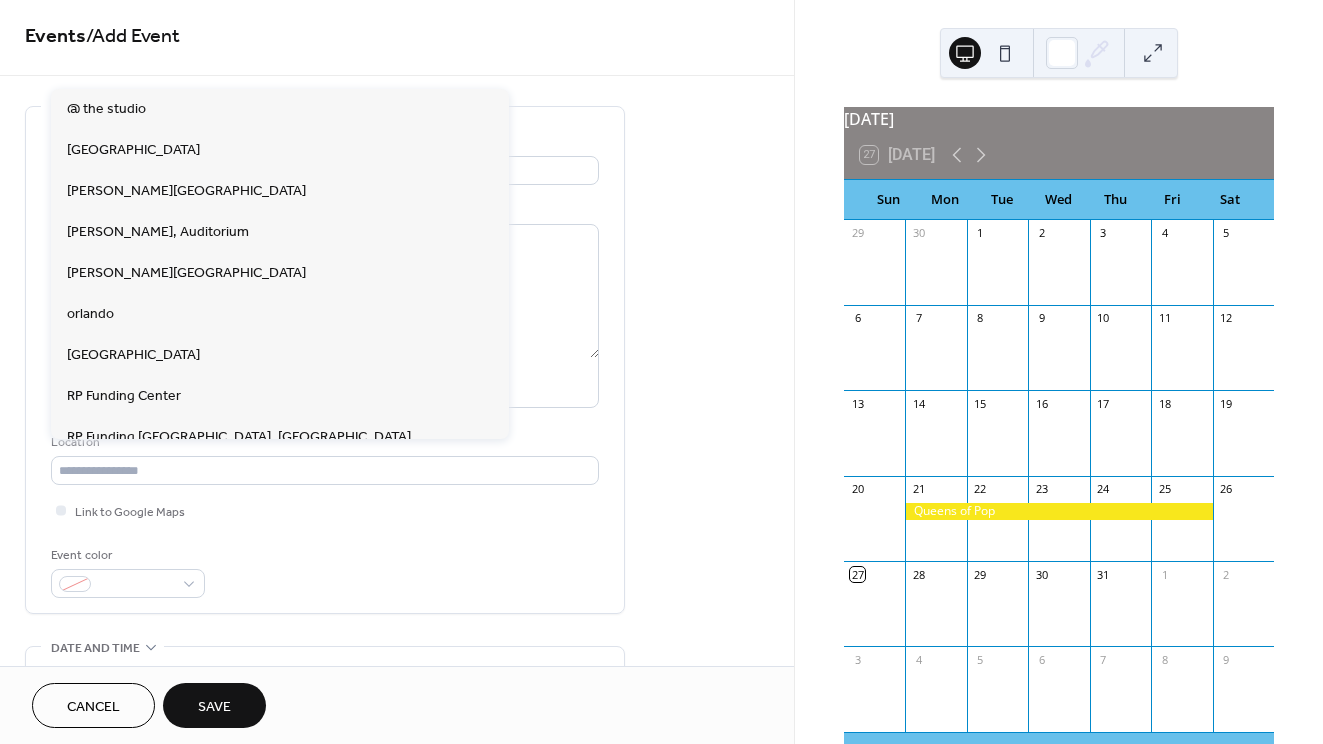 click on "**********" at bounding box center [397, 715] 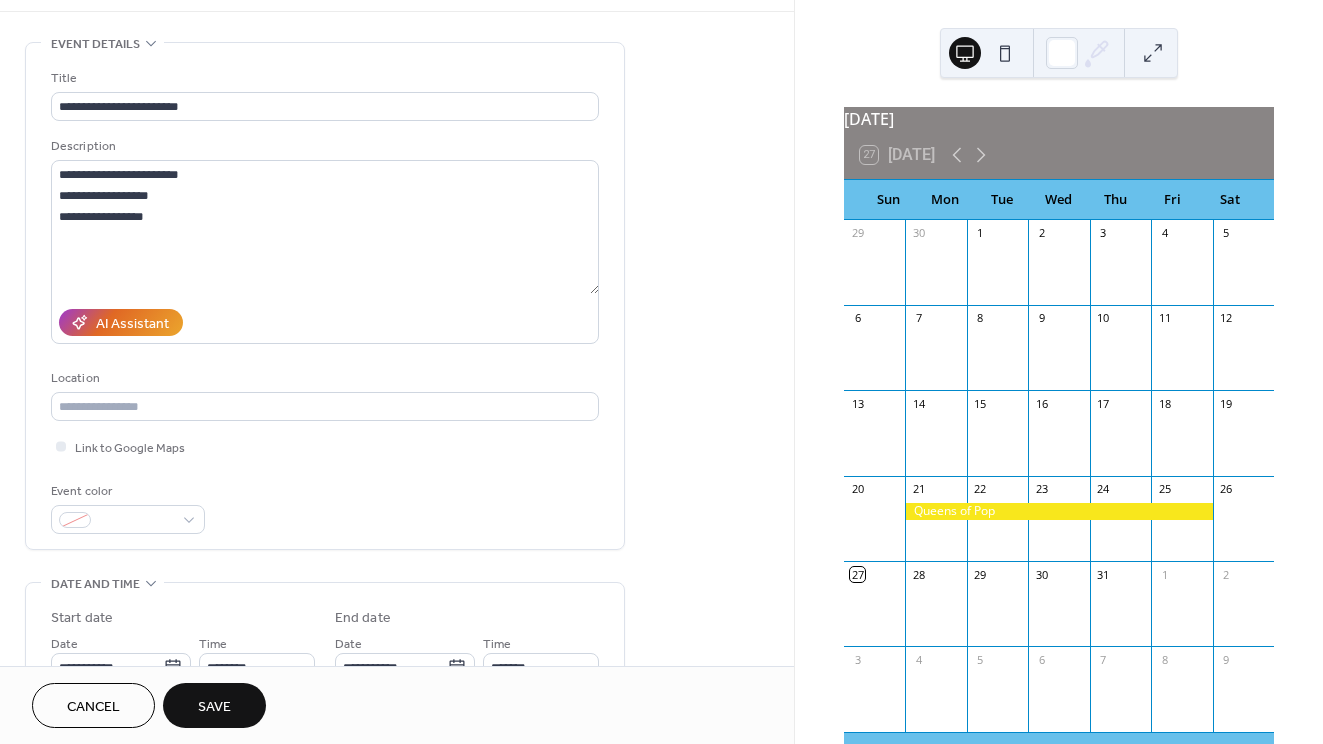 scroll, scrollTop: 188, scrollLeft: 0, axis: vertical 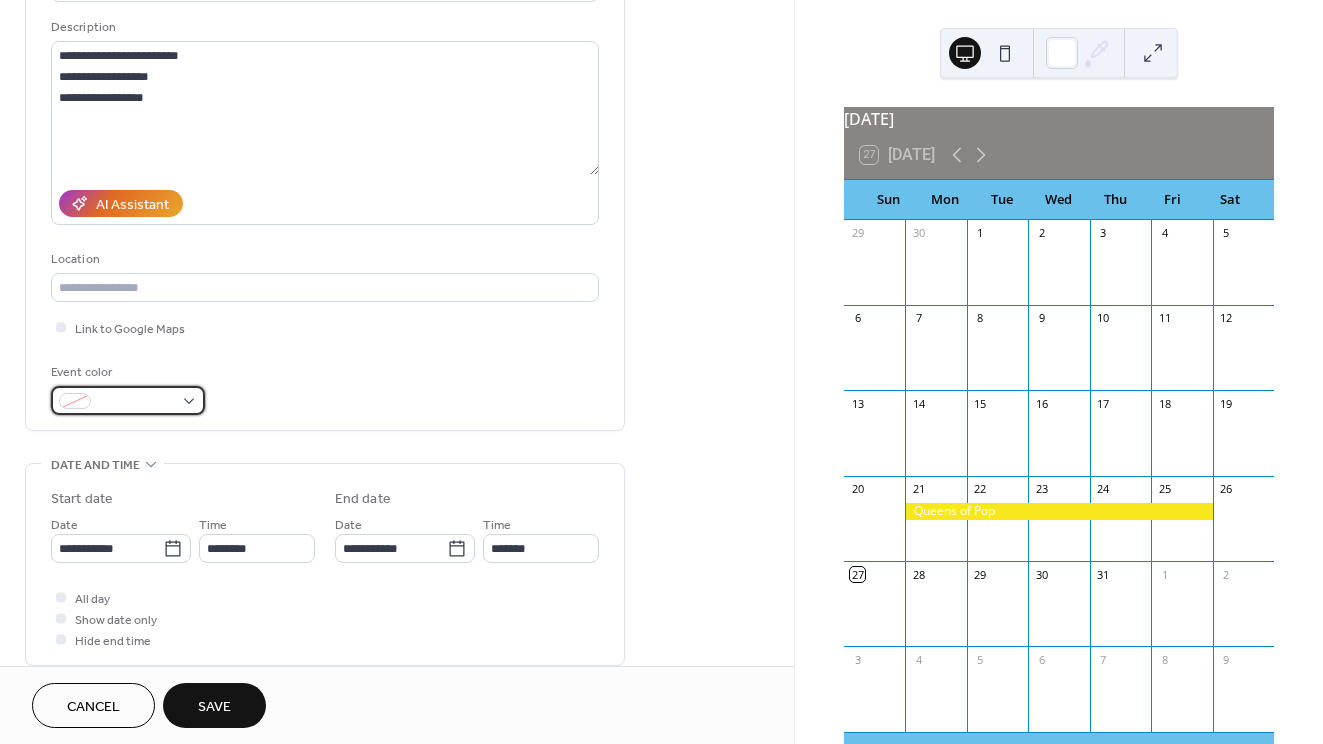 click at bounding box center (128, 400) 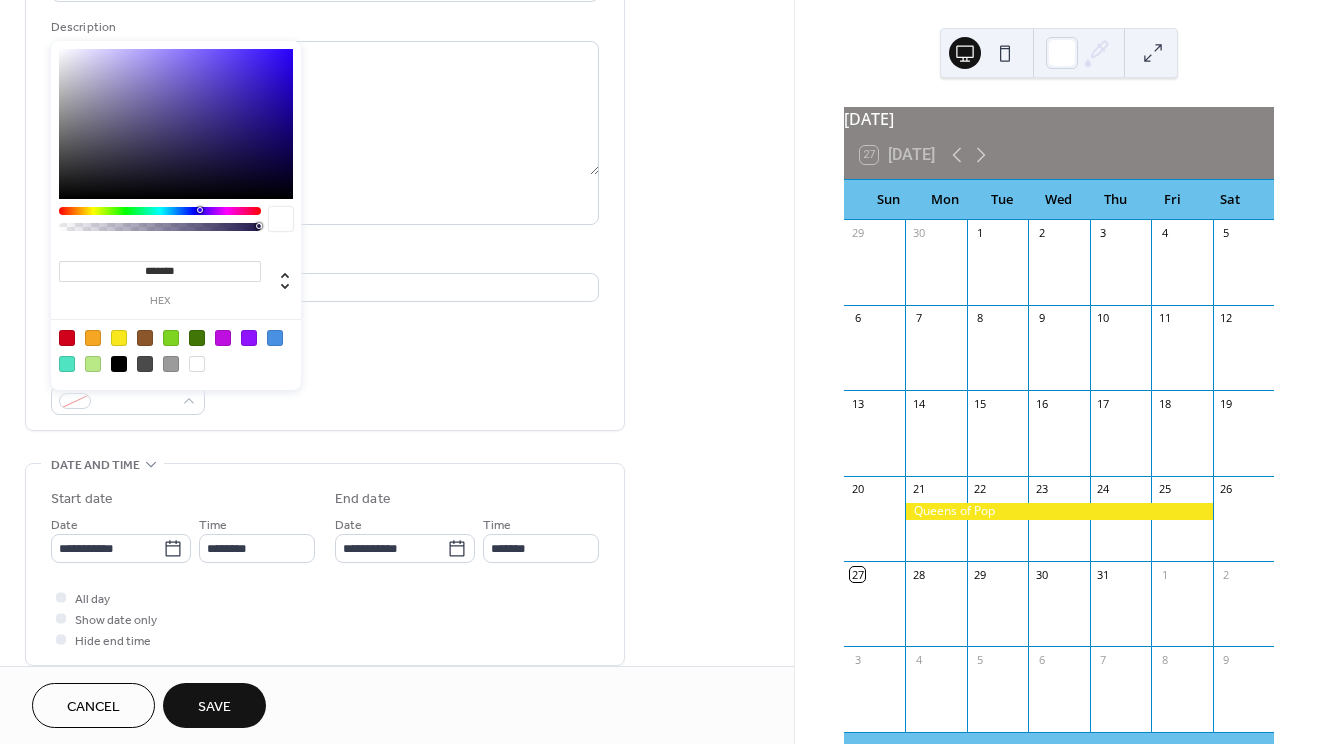 click at bounding box center (223, 338) 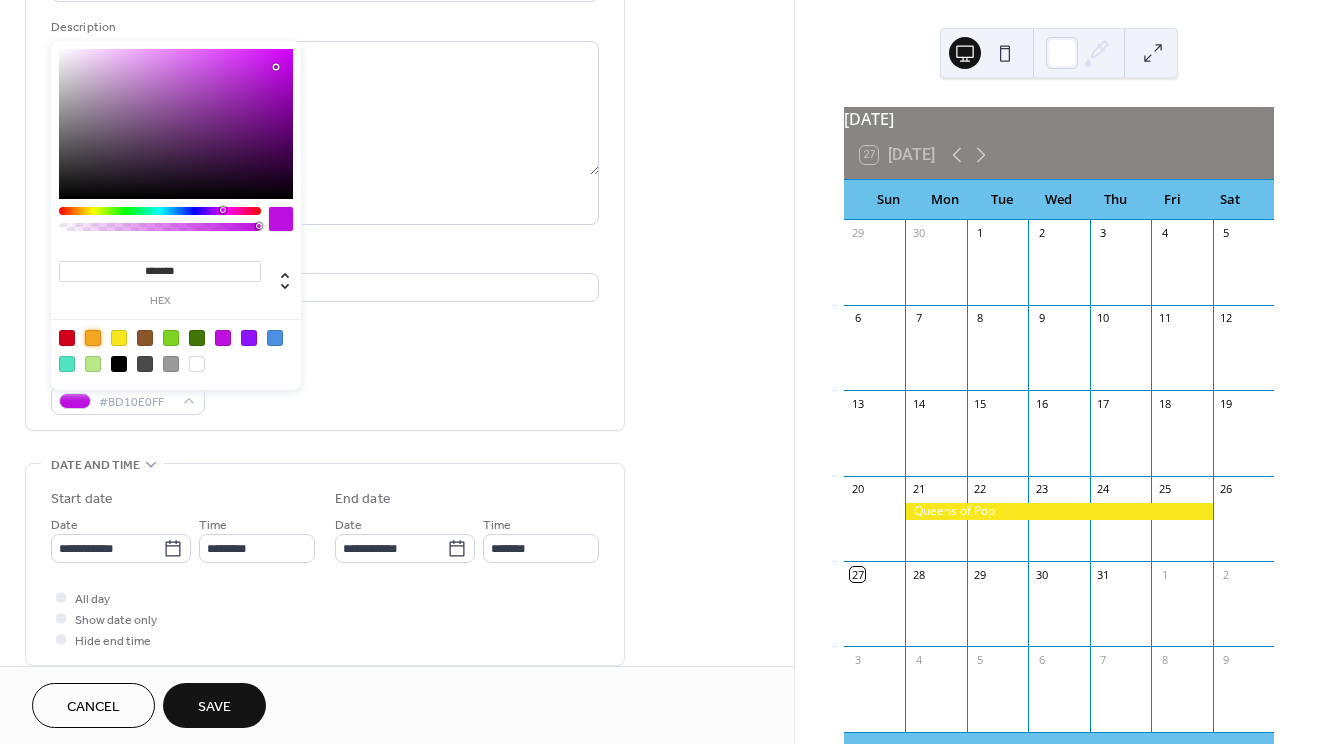 click at bounding box center (93, 338) 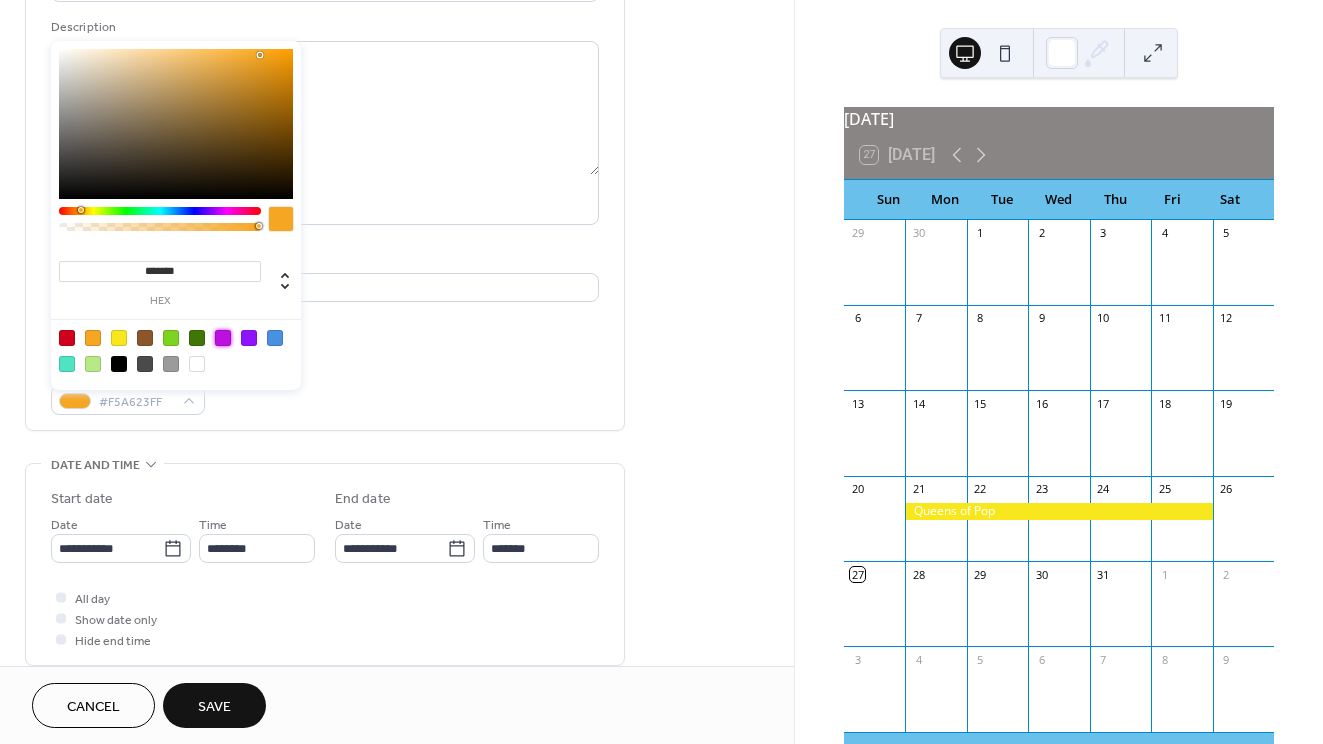 click at bounding box center [223, 338] 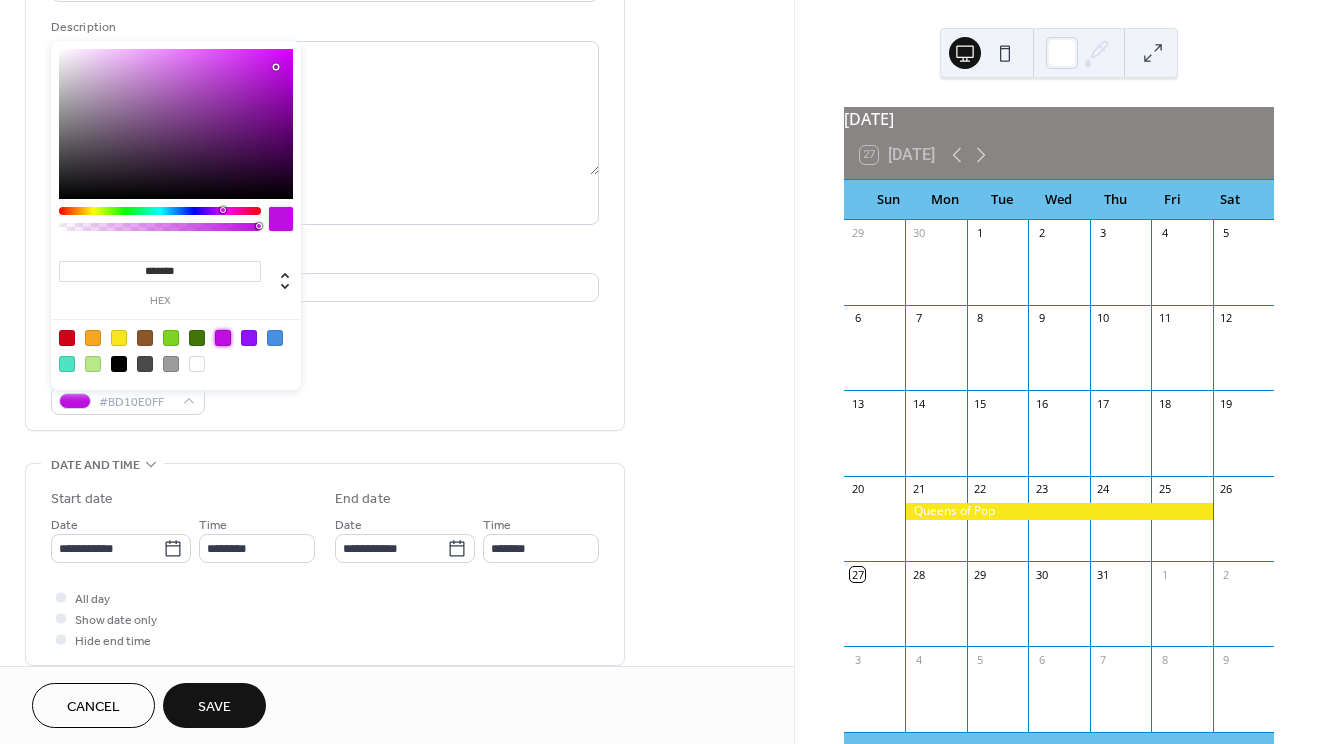 click on "**********" at bounding box center [325, 182] 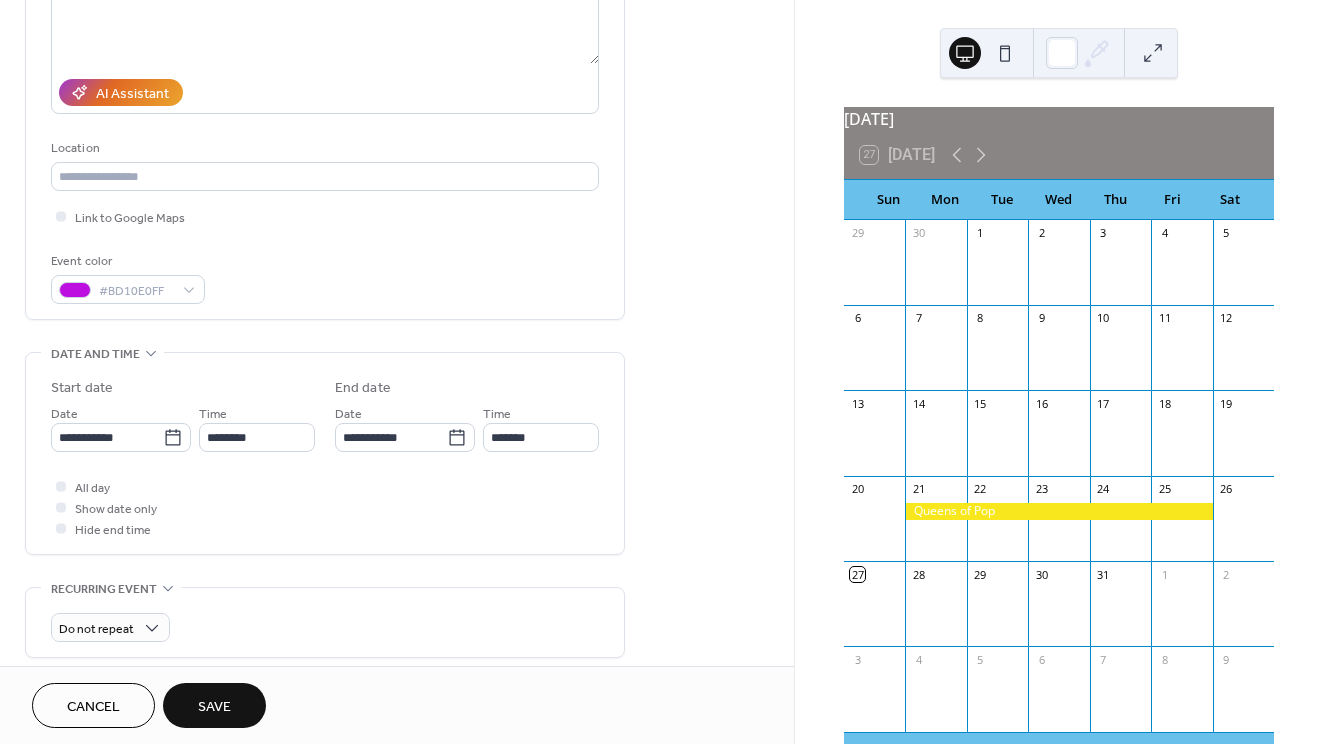 scroll, scrollTop: 302, scrollLeft: 0, axis: vertical 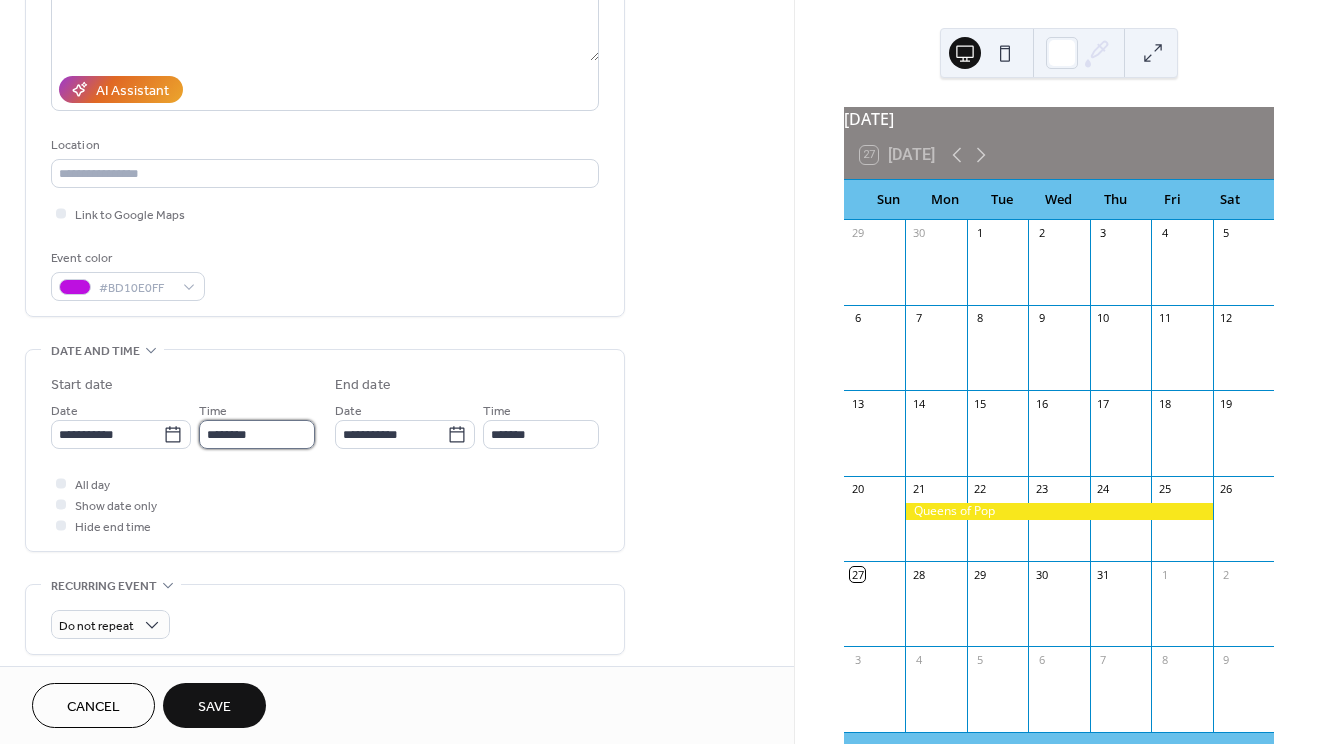 click on "********" at bounding box center [257, 434] 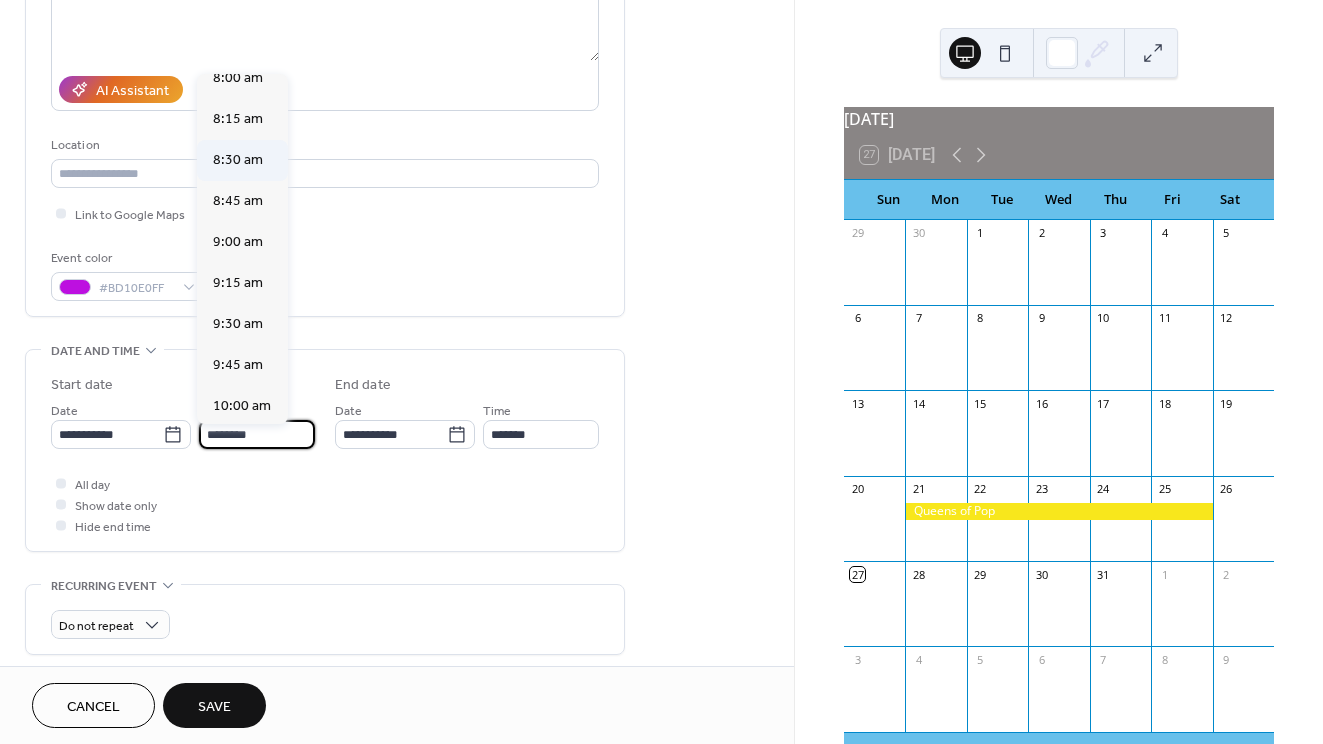 scroll, scrollTop: 1334, scrollLeft: 0, axis: vertical 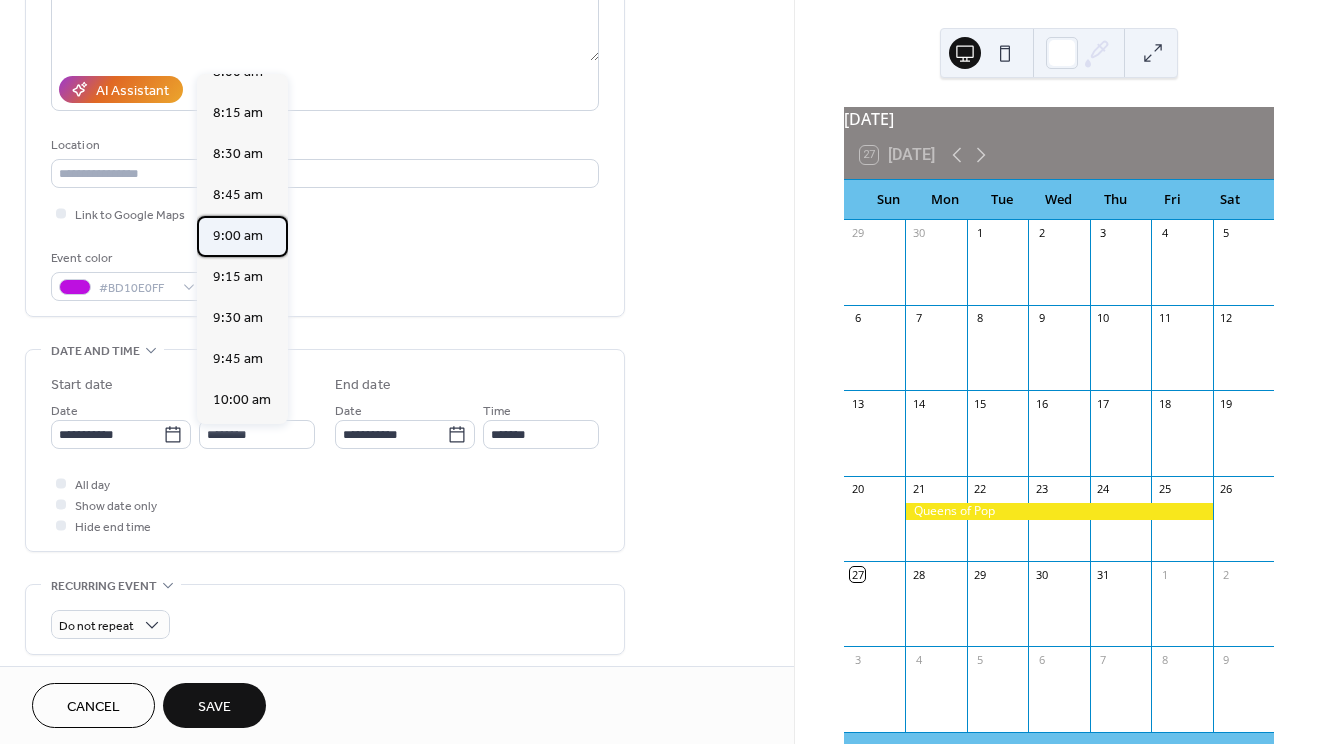 click on "9:00 am" at bounding box center [238, 236] 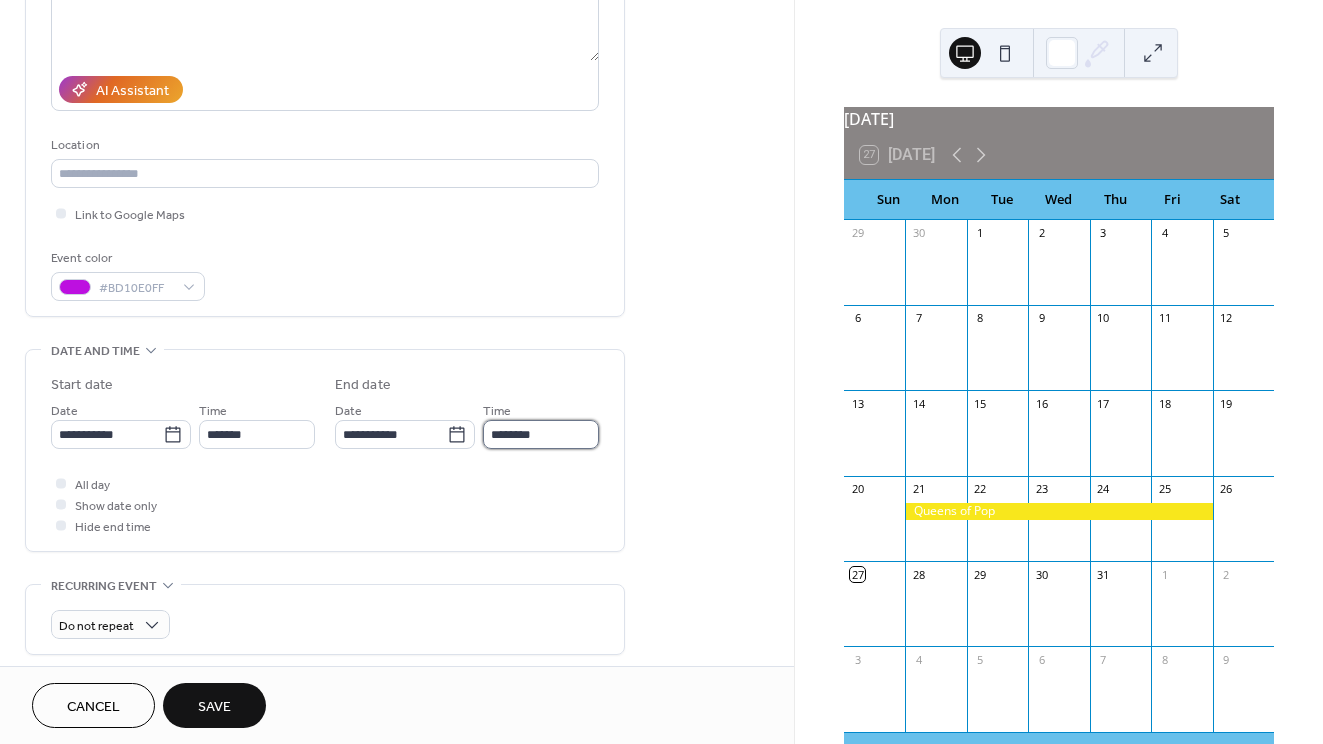 click on "********" at bounding box center (541, 434) 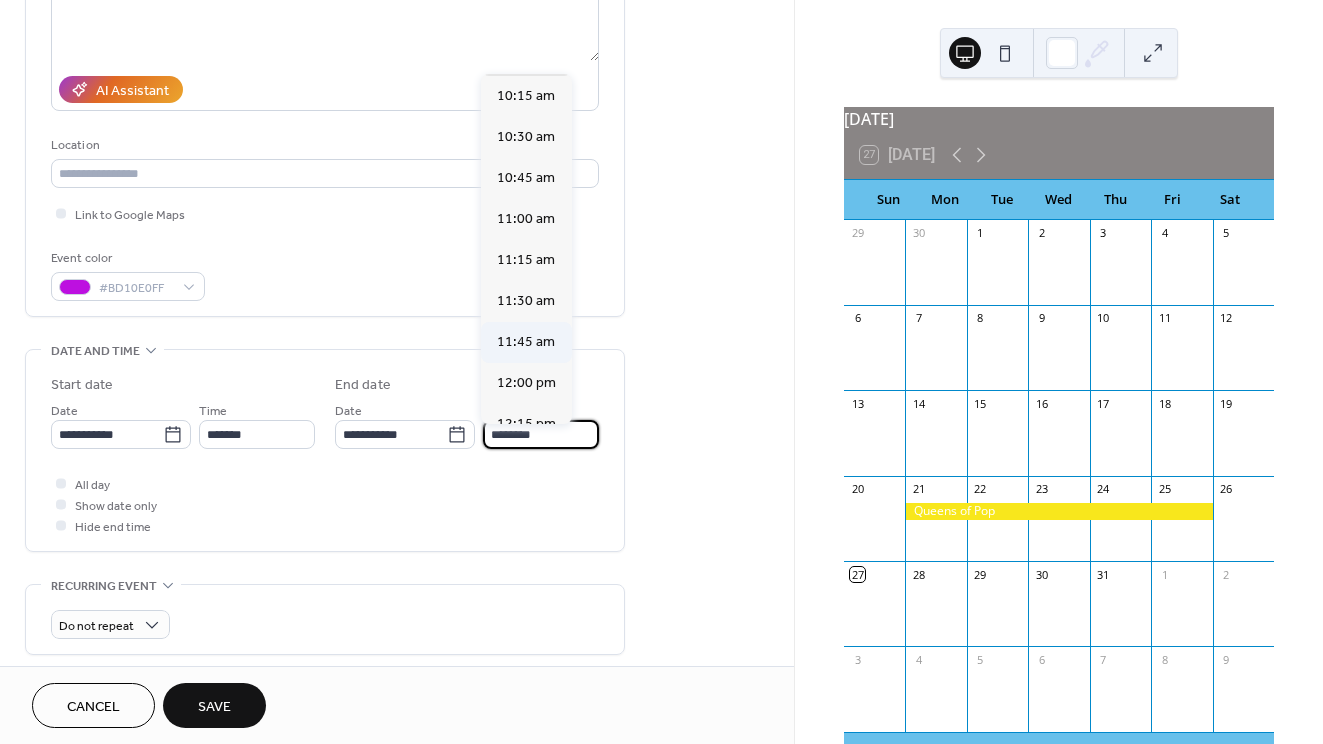 scroll, scrollTop: 173, scrollLeft: 0, axis: vertical 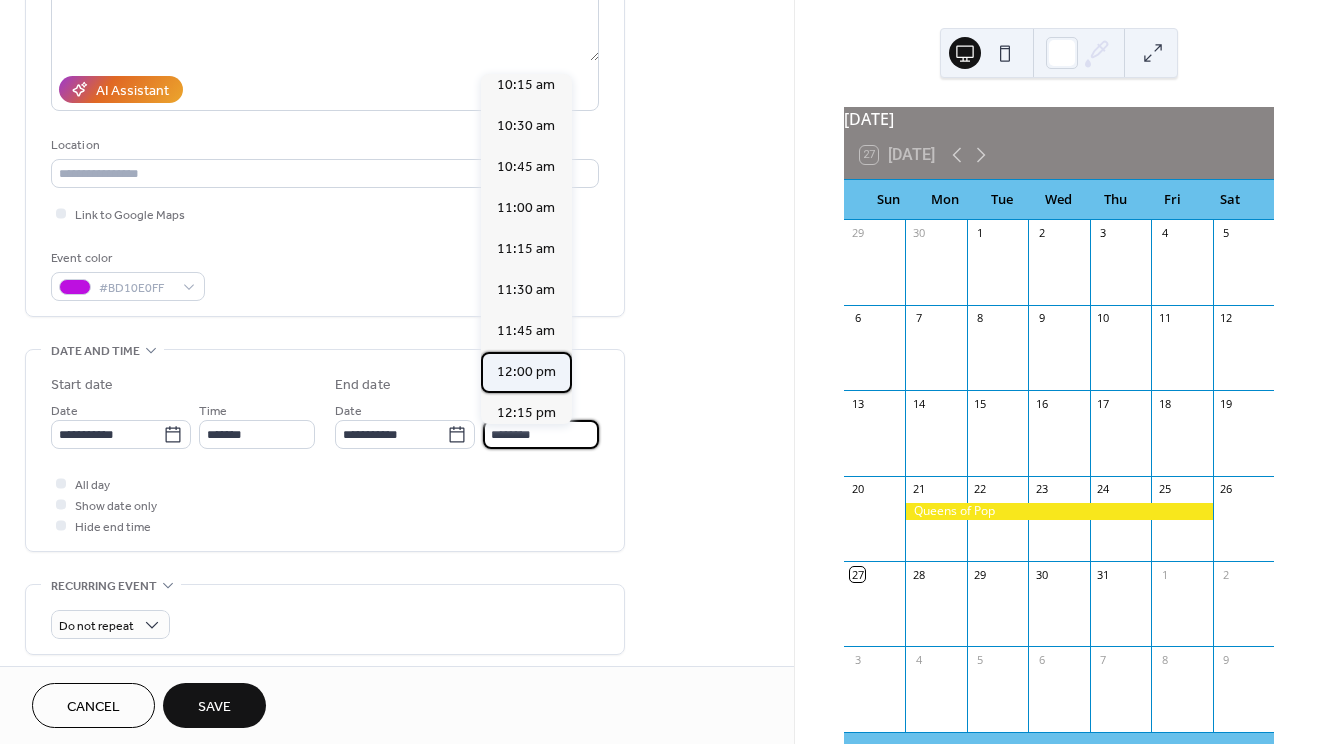 click on "12:00 pm" at bounding box center (526, 372) 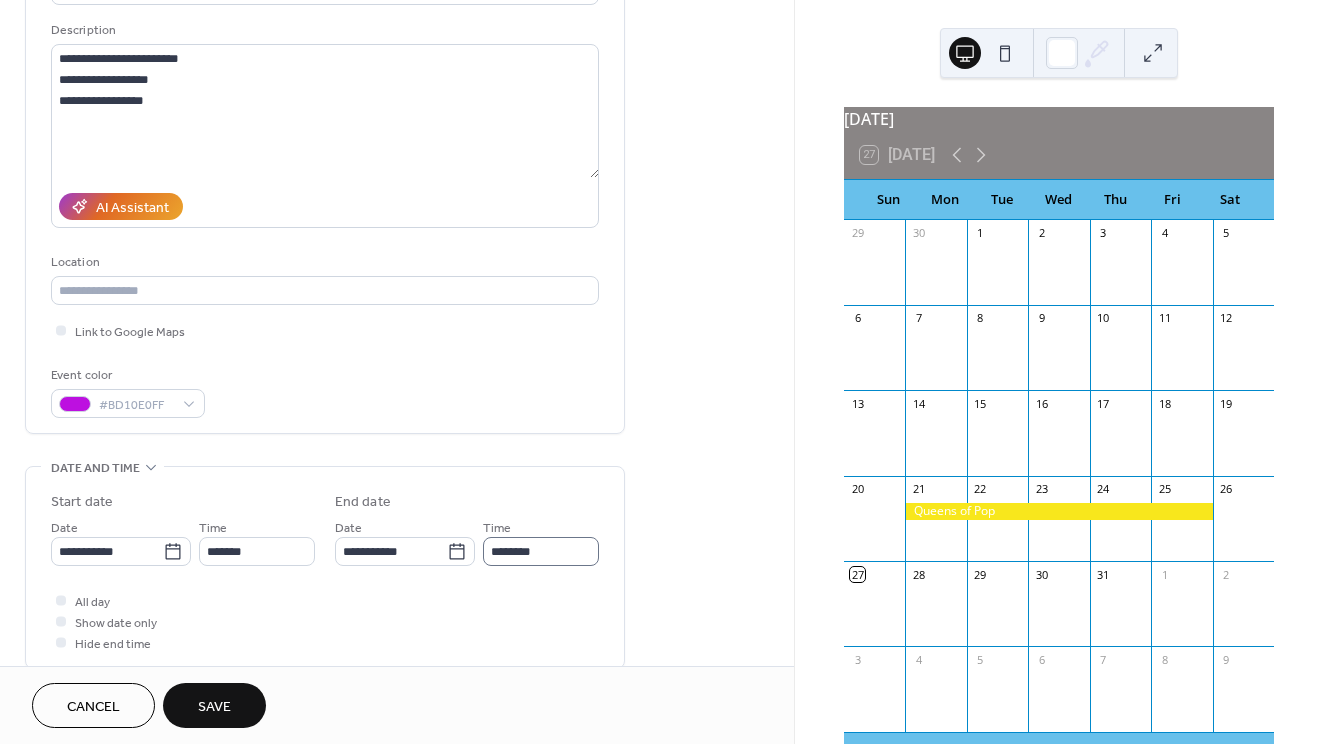 scroll, scrollTop: 60, scrollLeft: 0, axis: vertical 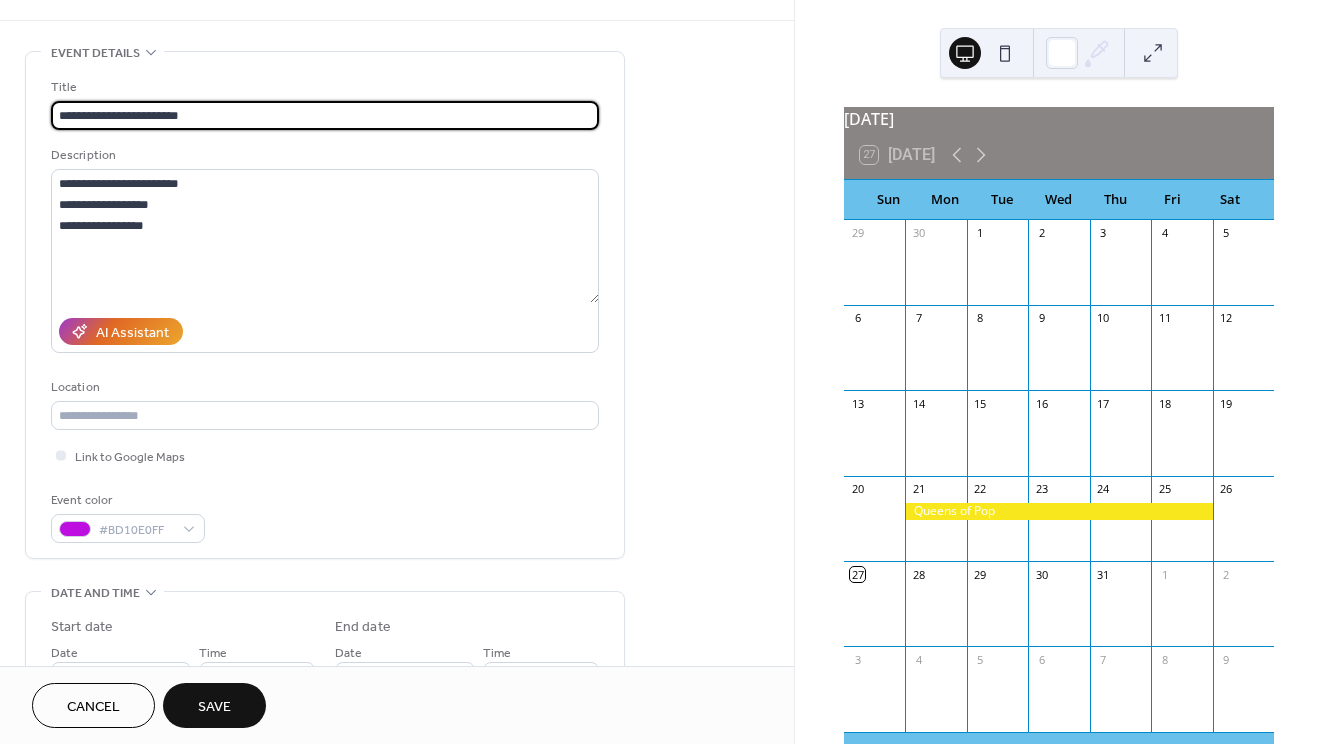 click on "**********" at bounding box center (325, 115) 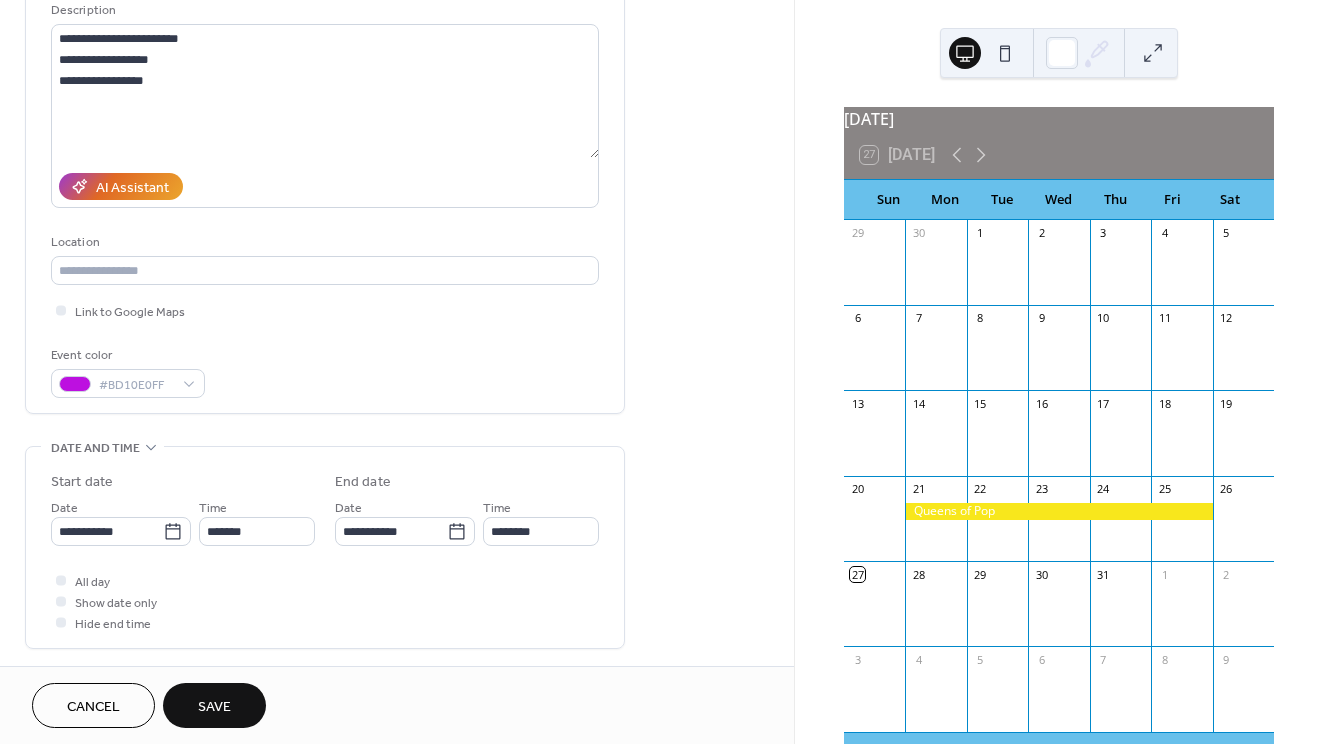 scroll, scrollTop: 349, scrollLeft: 0, axis: vertical 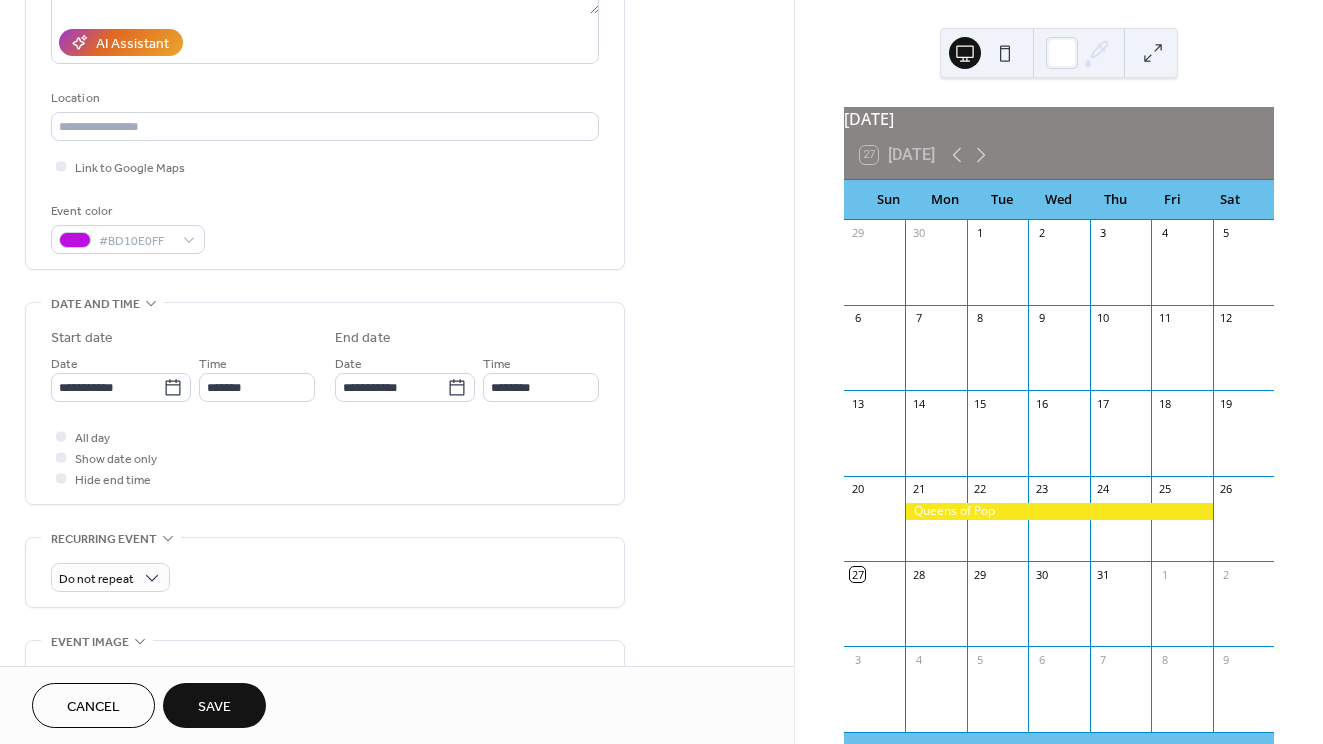 click on "Save" at bounding box center (214, 705) 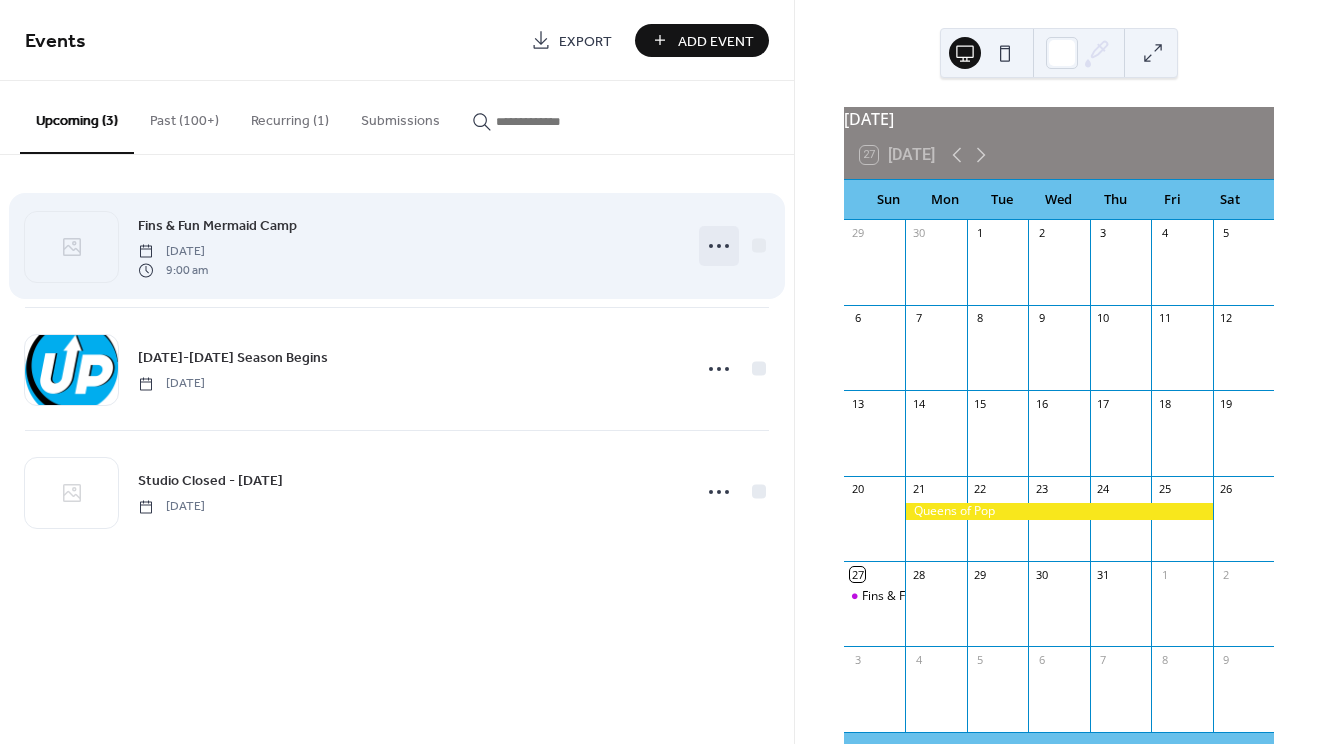 click 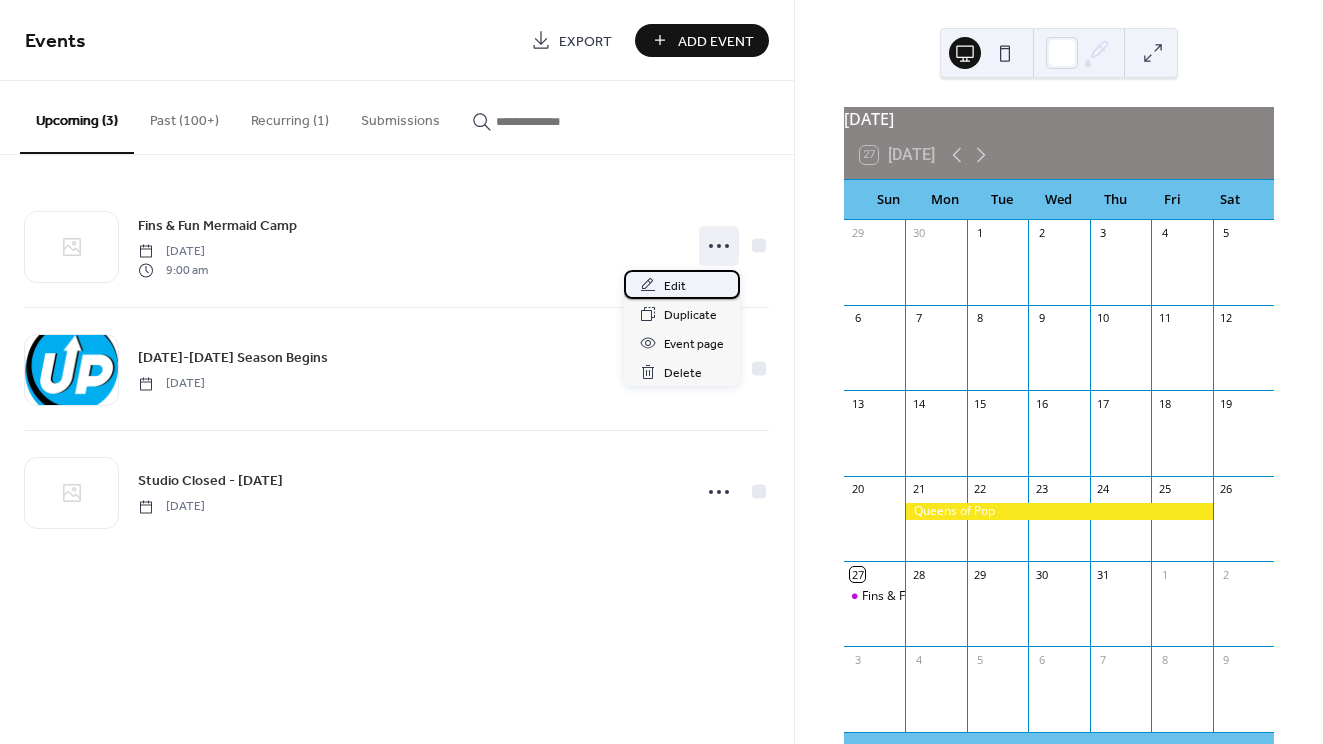 click on "Edit" at bounding box center [675, 286] 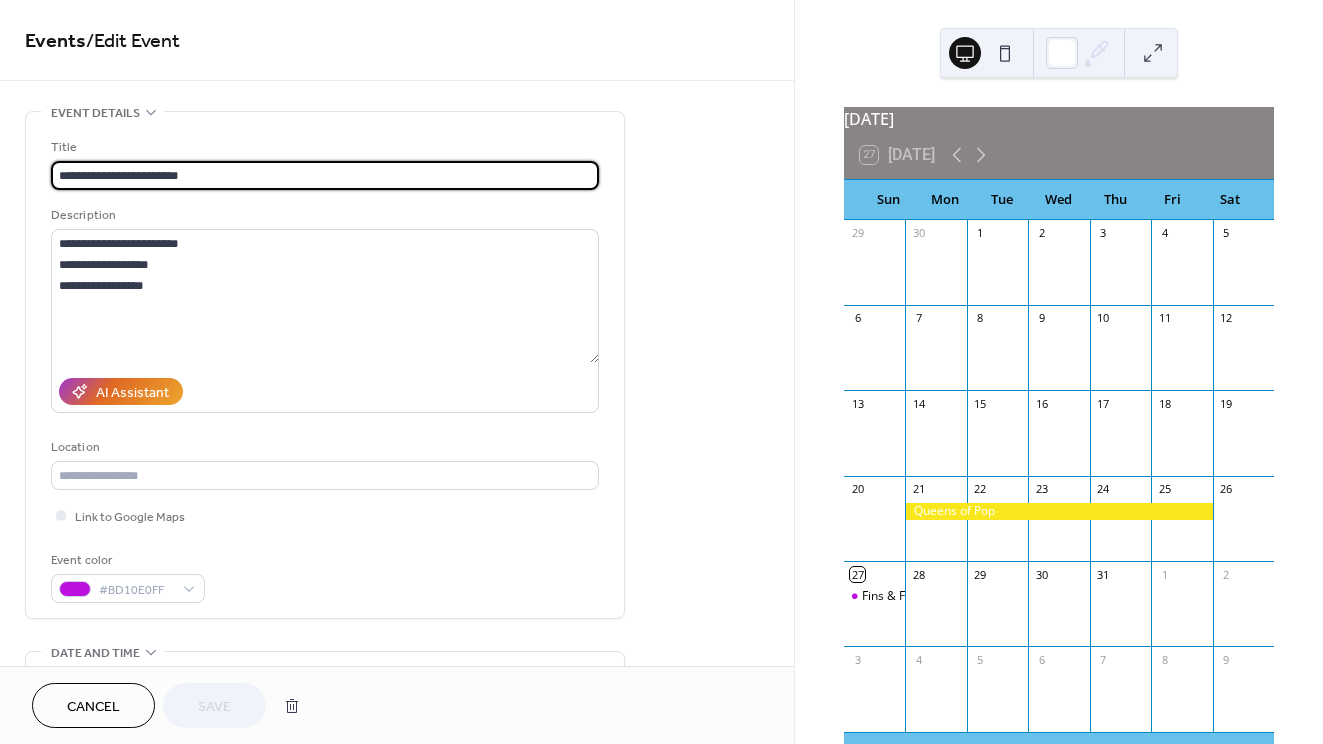 scroll, scrollTop: 232, scrollLeft: 0, axis: vertical 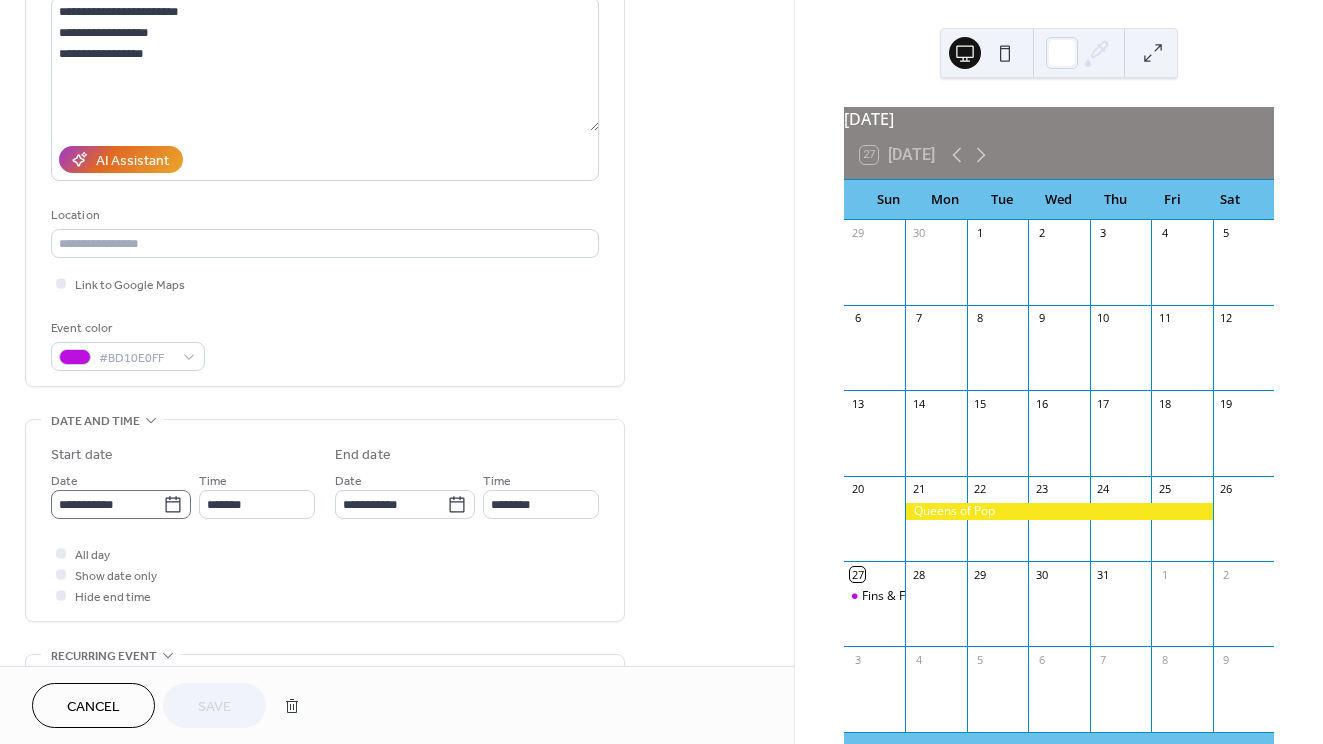 click 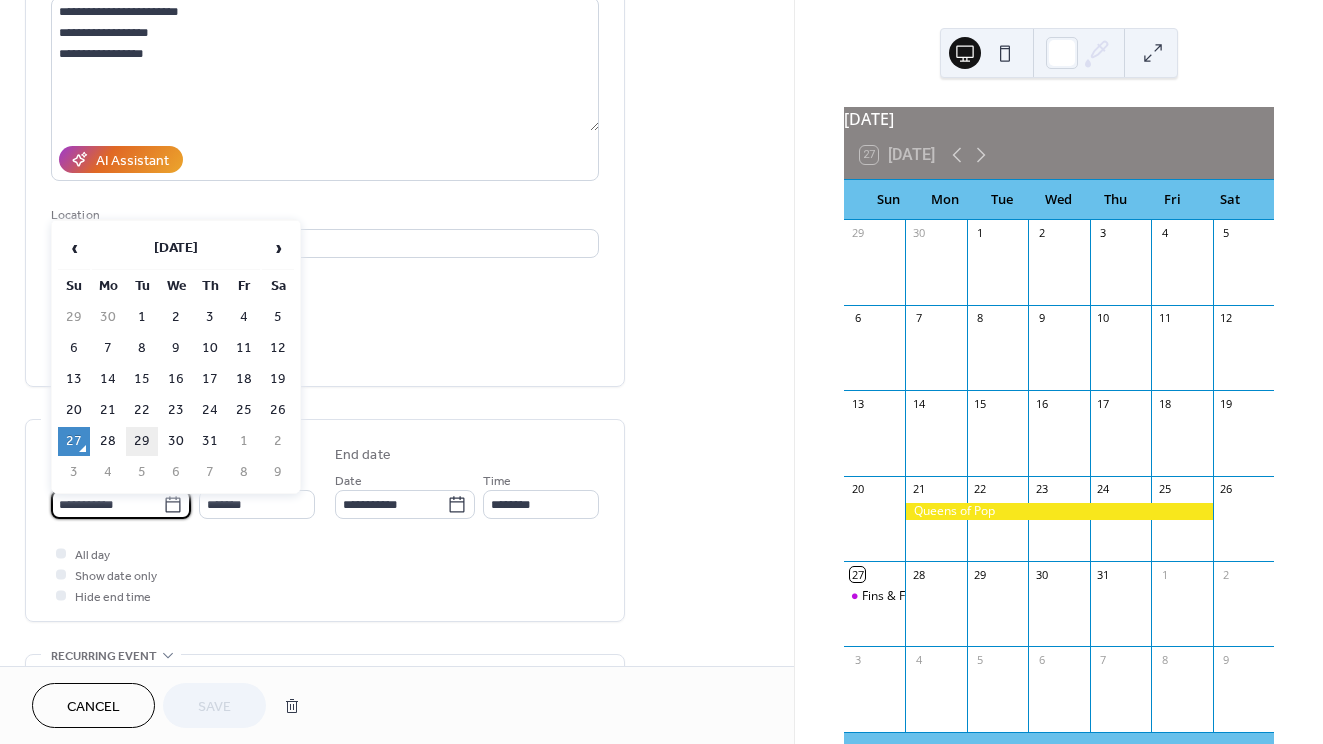 click on "29" at bounding box center [142, 441] 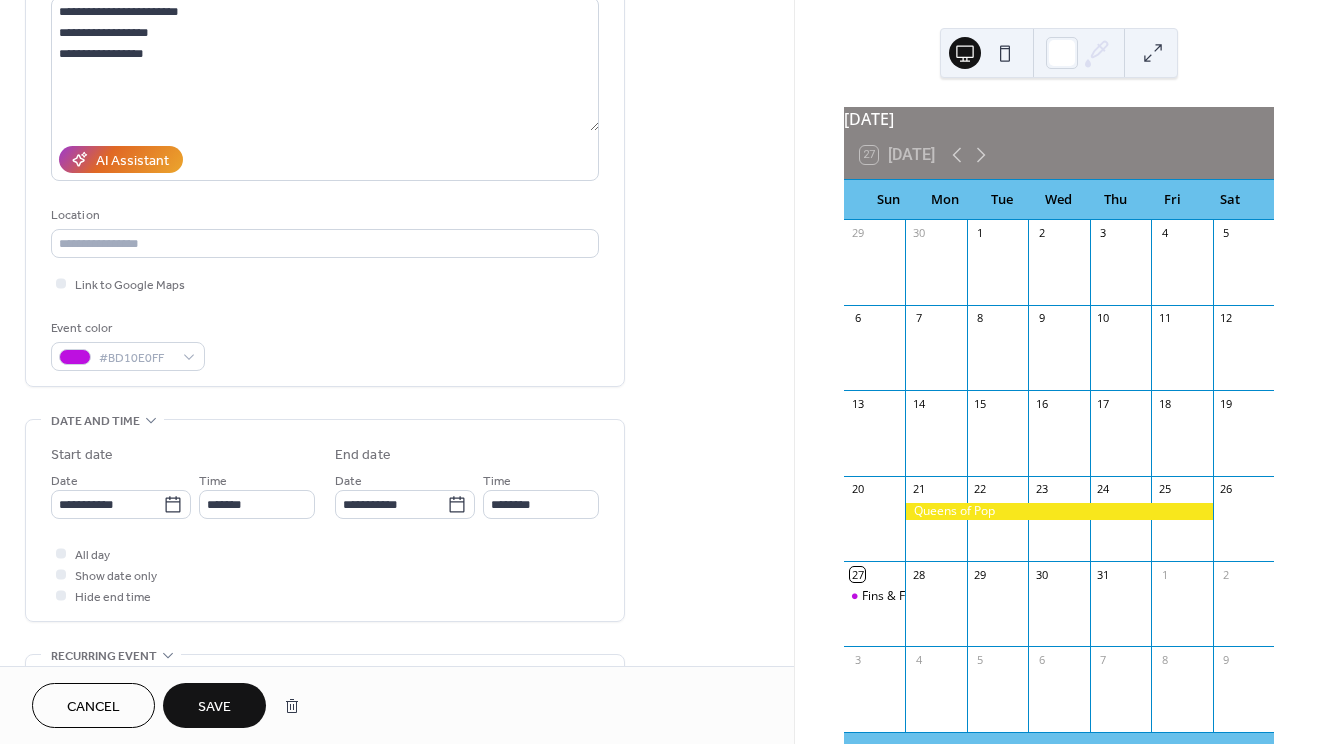 type on "**********" 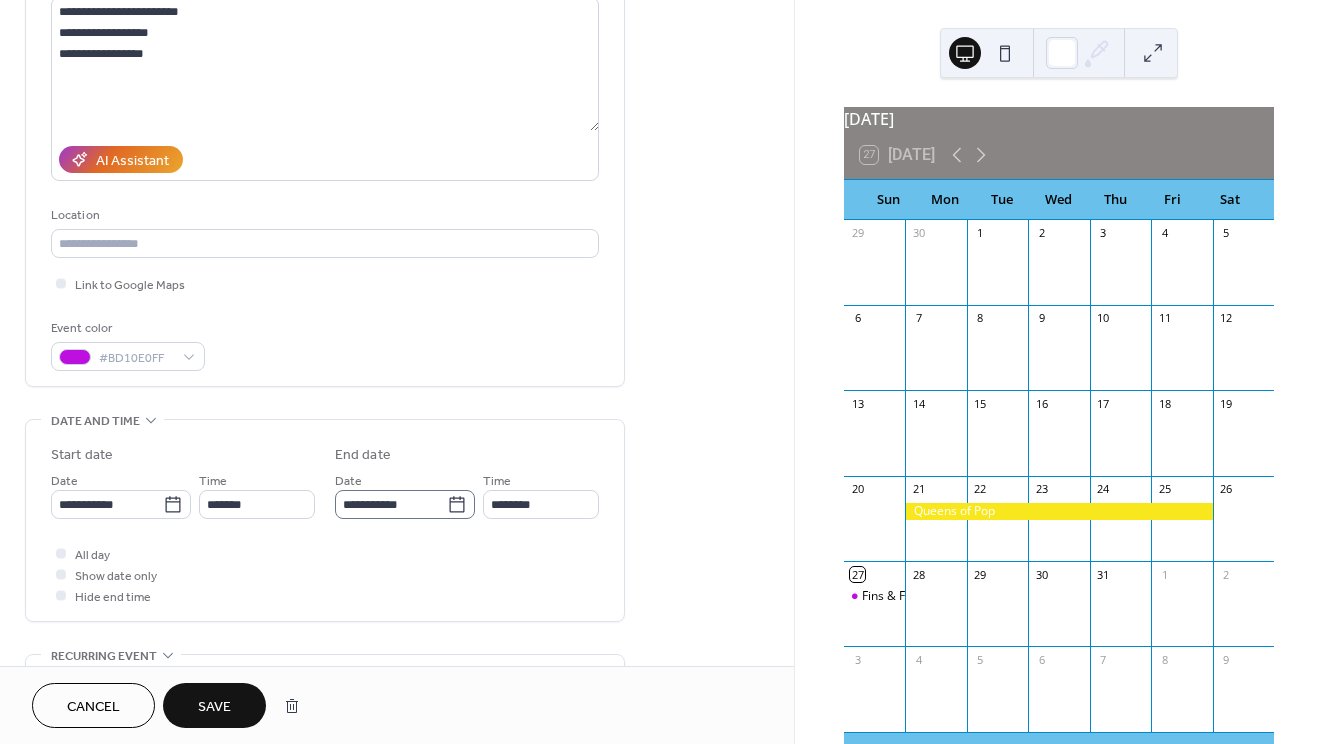click 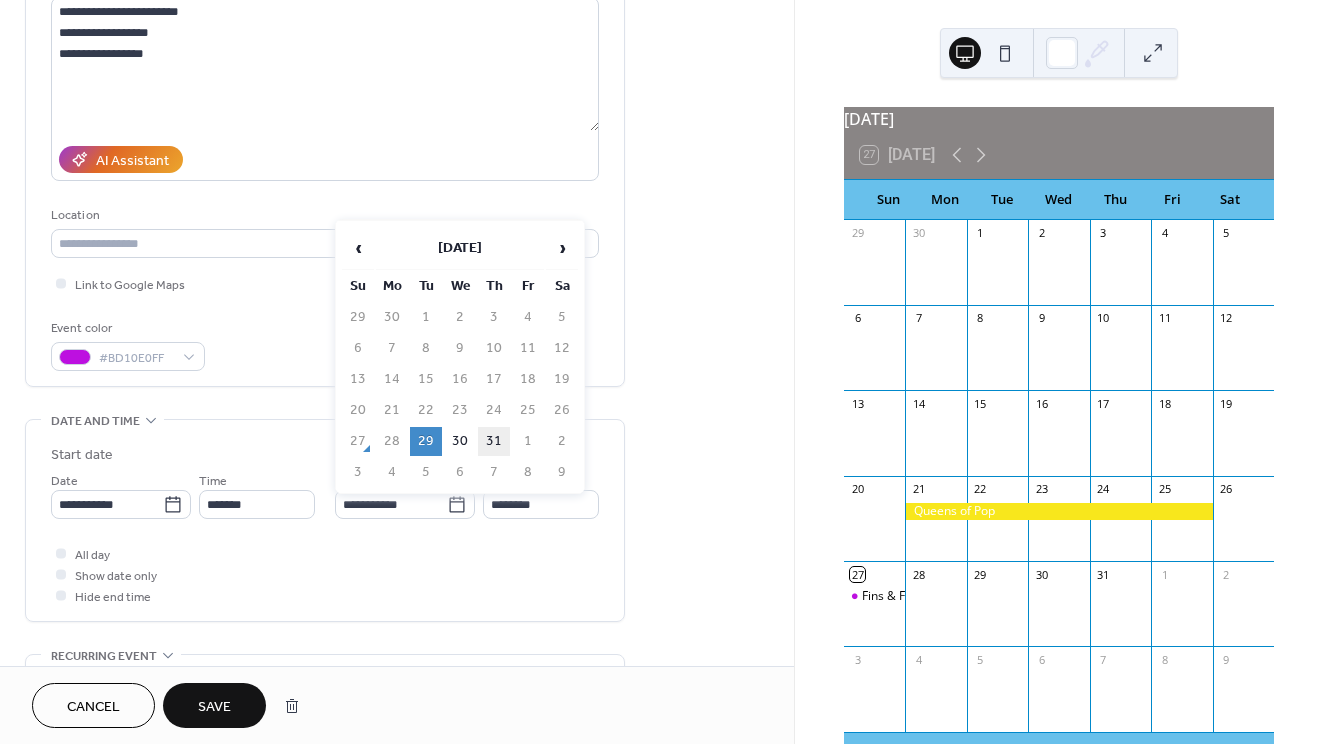 click on "31" at bounding box center [494, 441] 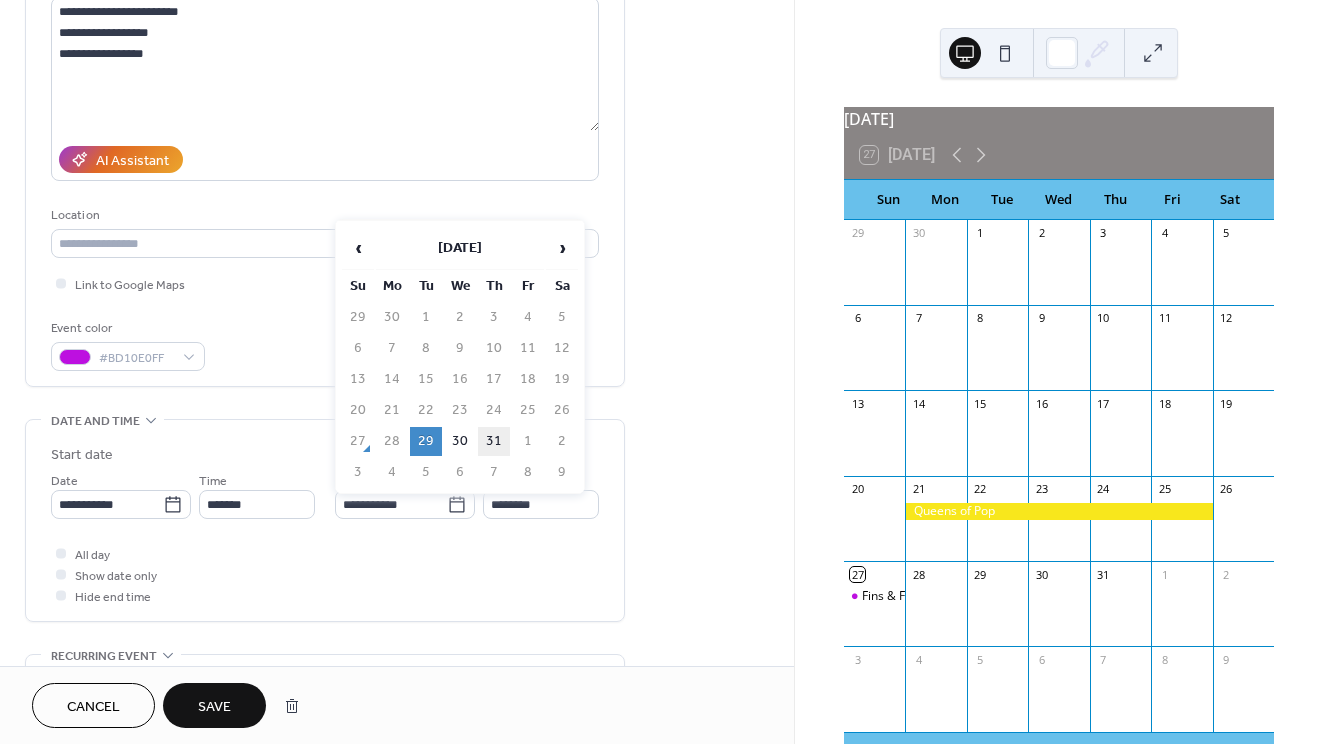 type on "**********" 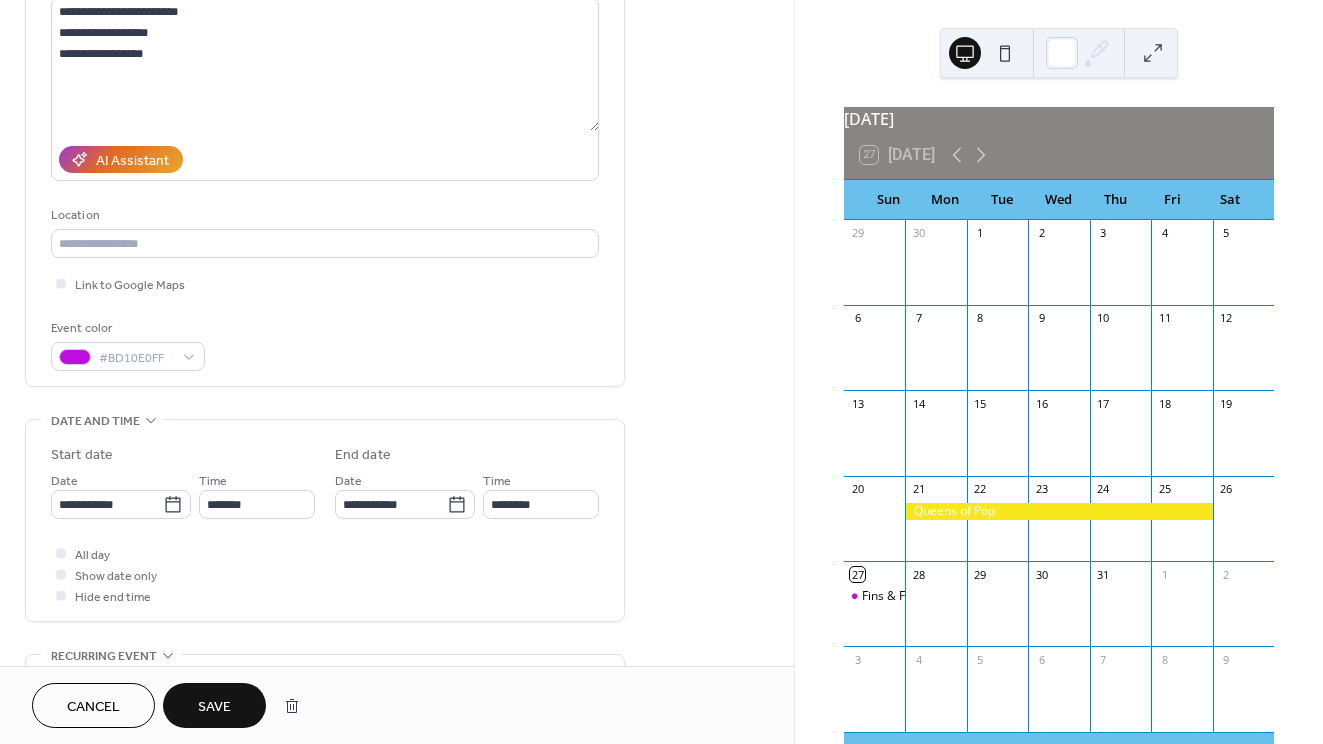 scroll, scrollTop: 406, scrollLeft: 0, axis: vertical 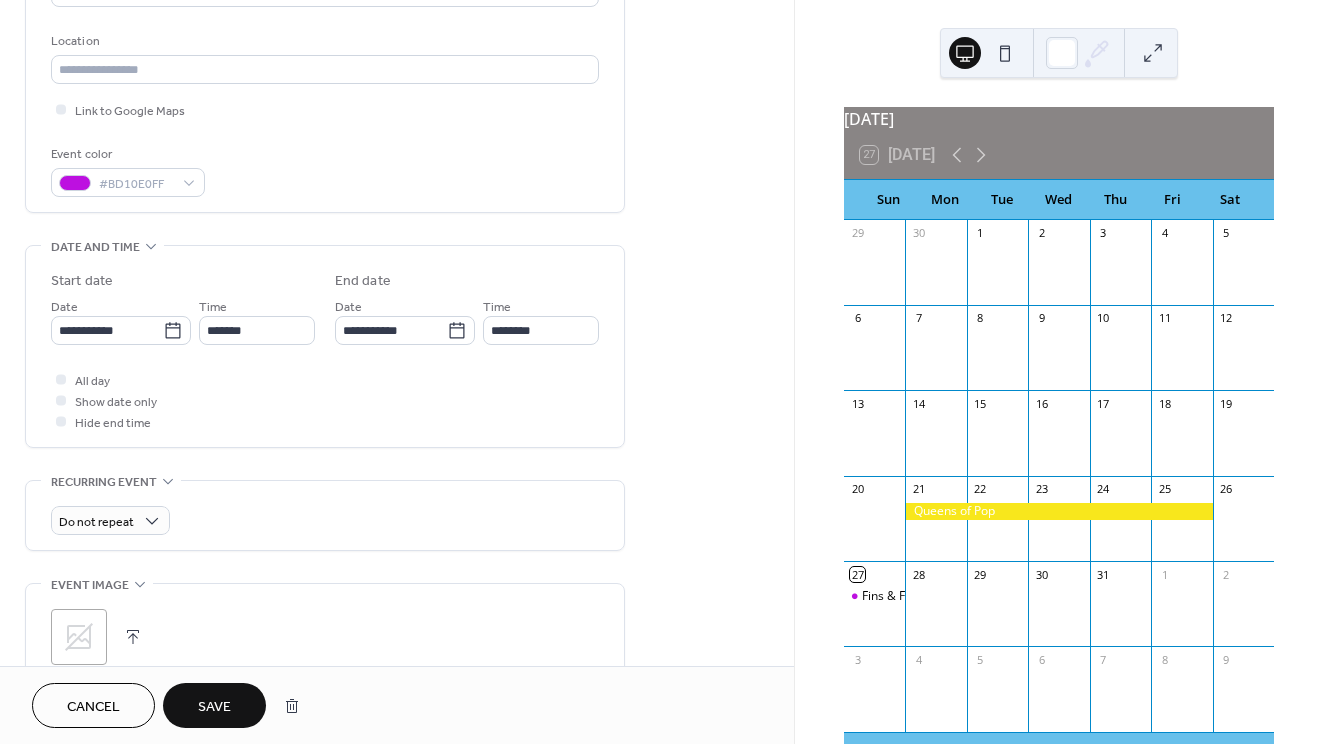 click on "Save" at bounding box center [214, 707] 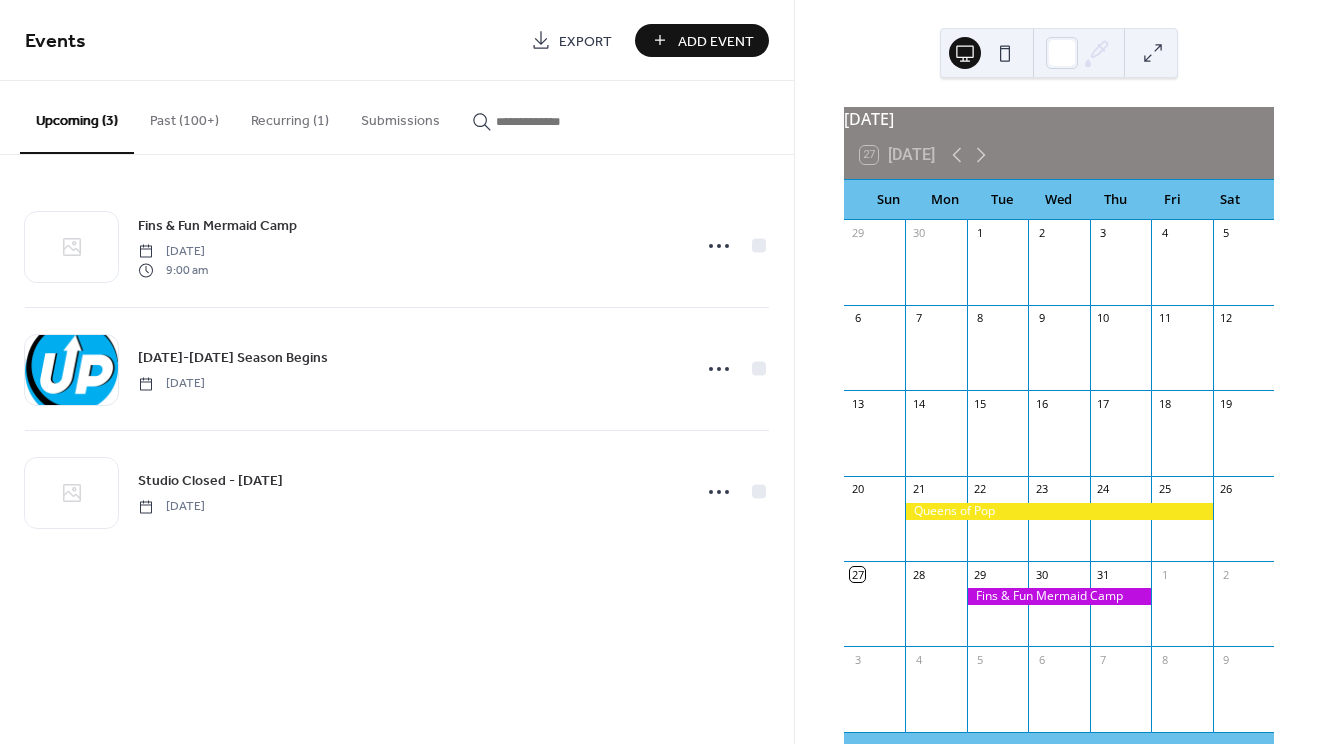 click at bounding box center (1058, 511) 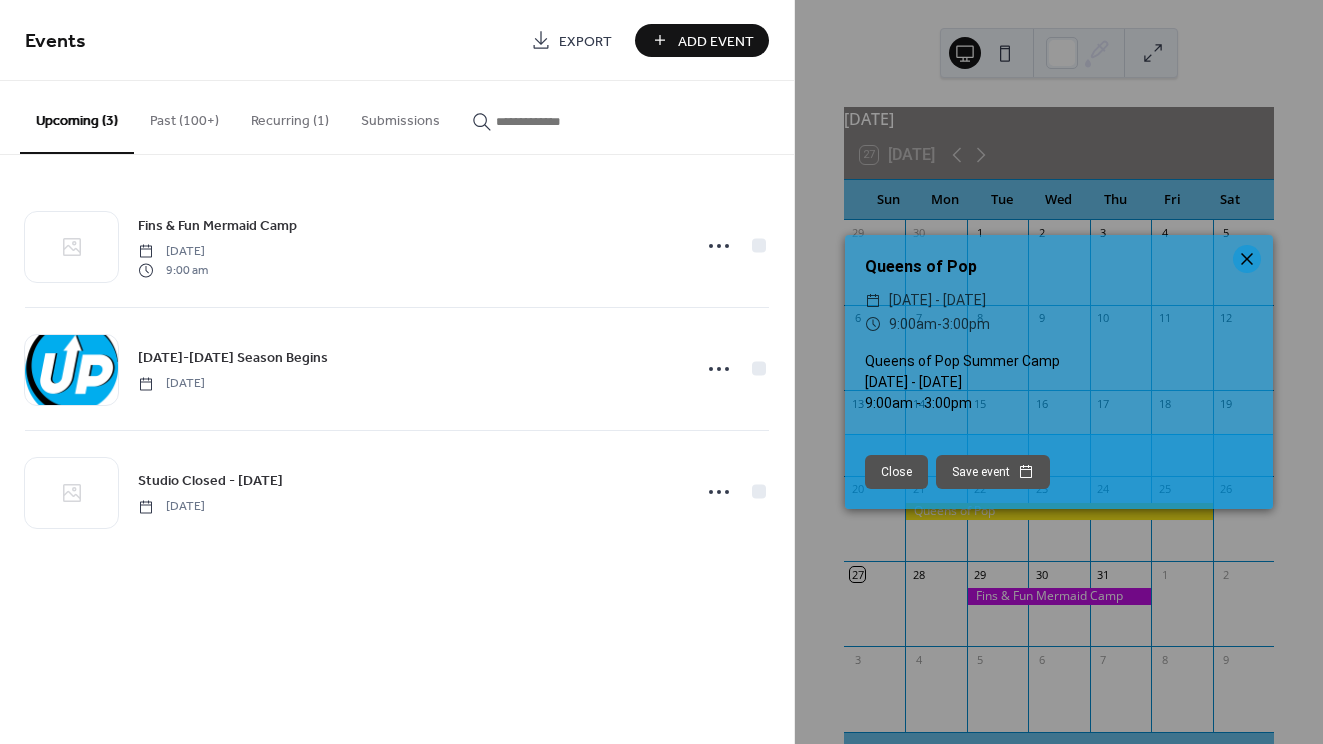 click 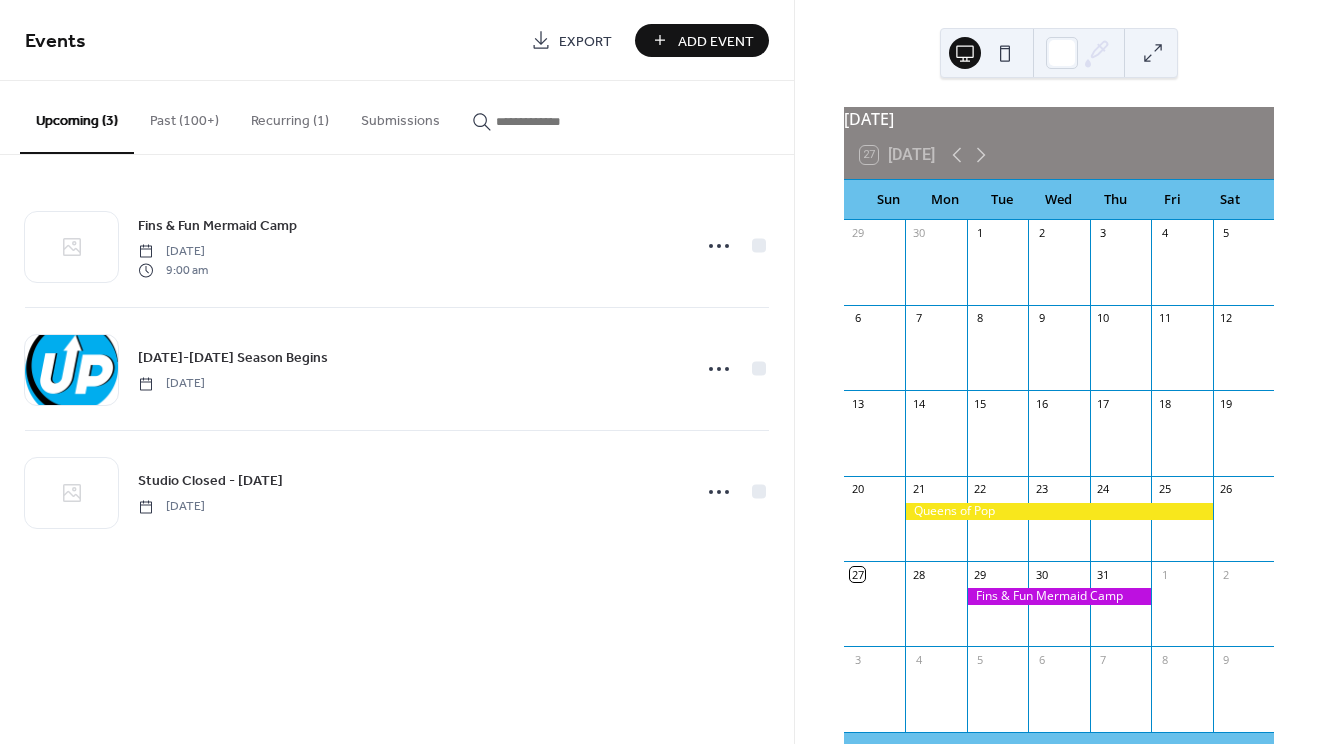 click on "Past (100+)" at bounding box center (184, 116) 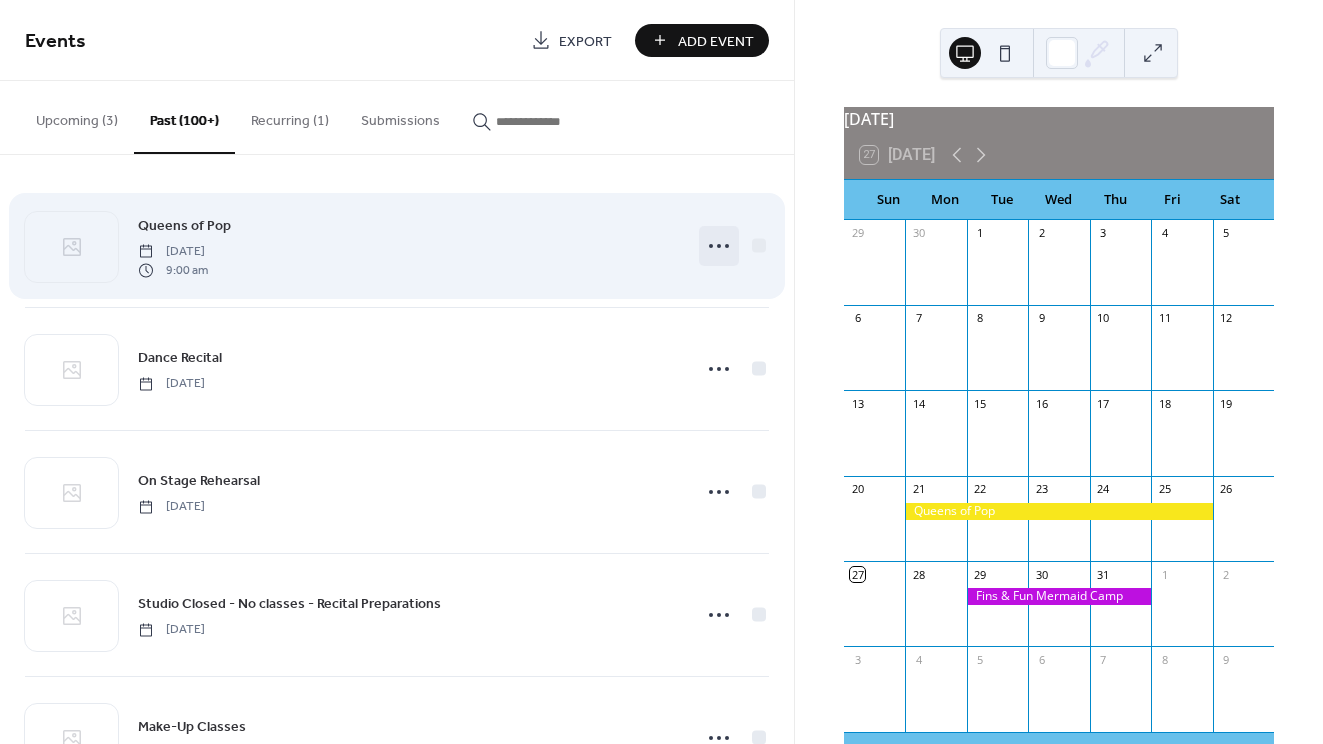 click 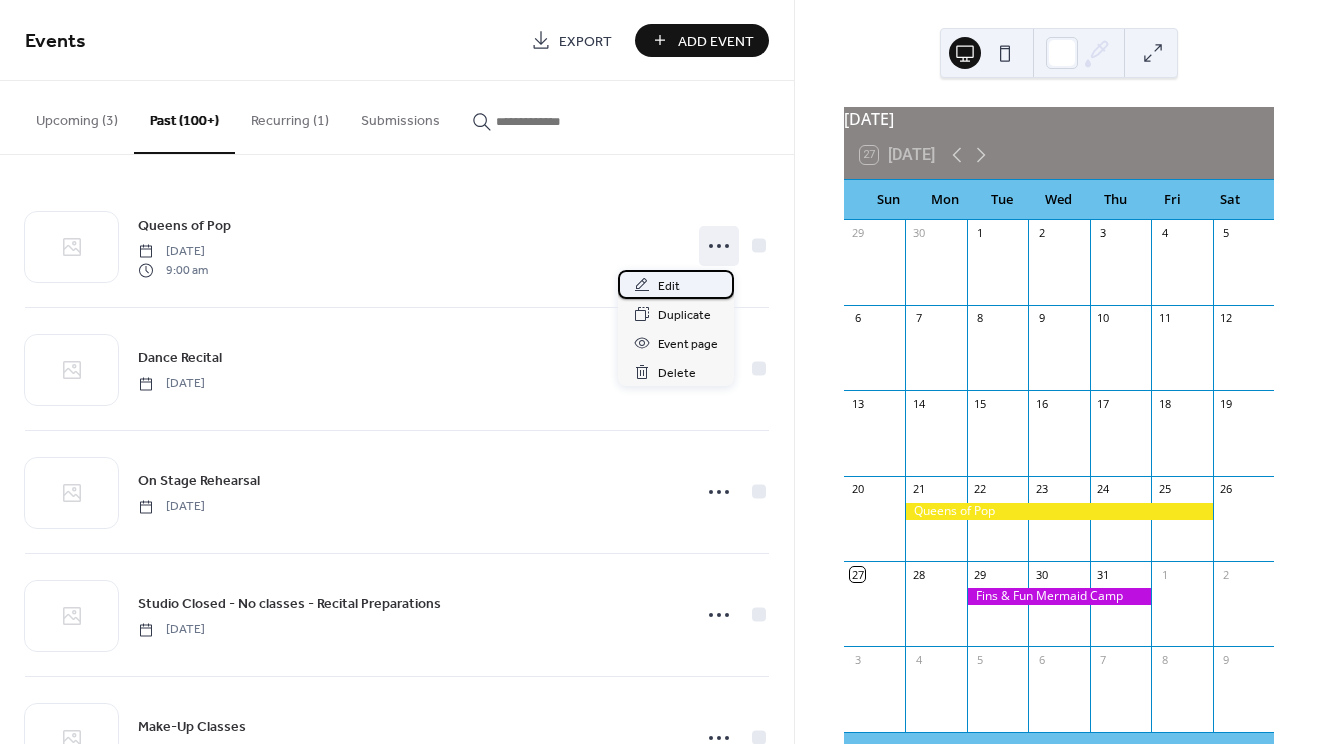 click on "Edit" at bounding box center (669, 286) 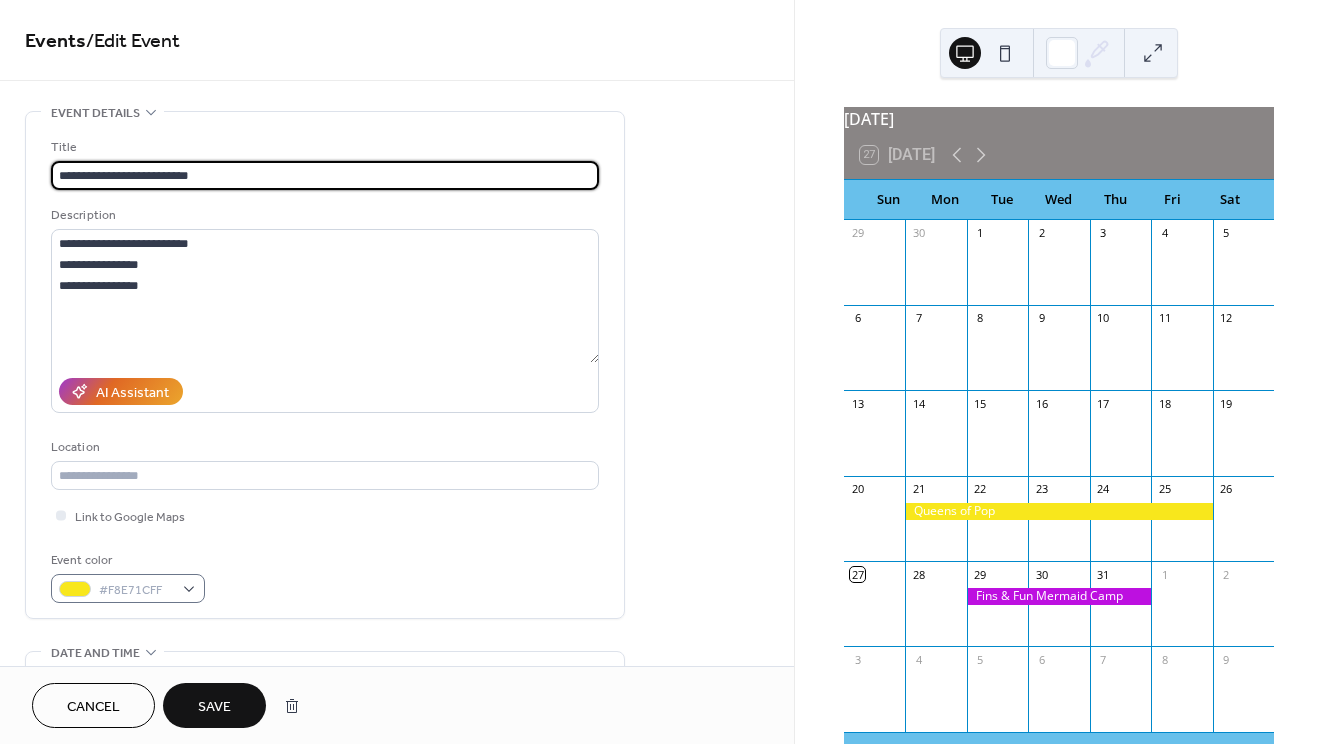 type on "**********" 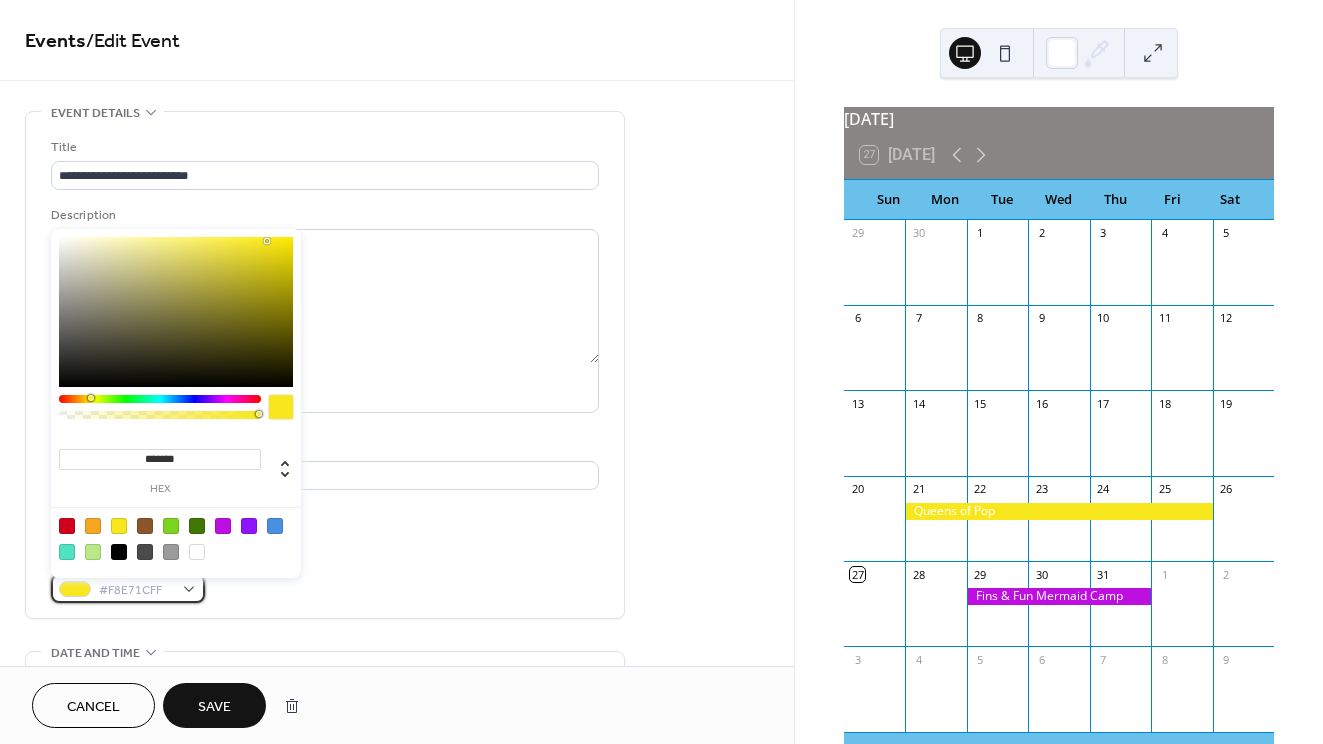 click on "#F8E71CFF" at bounding box center [128, 588] 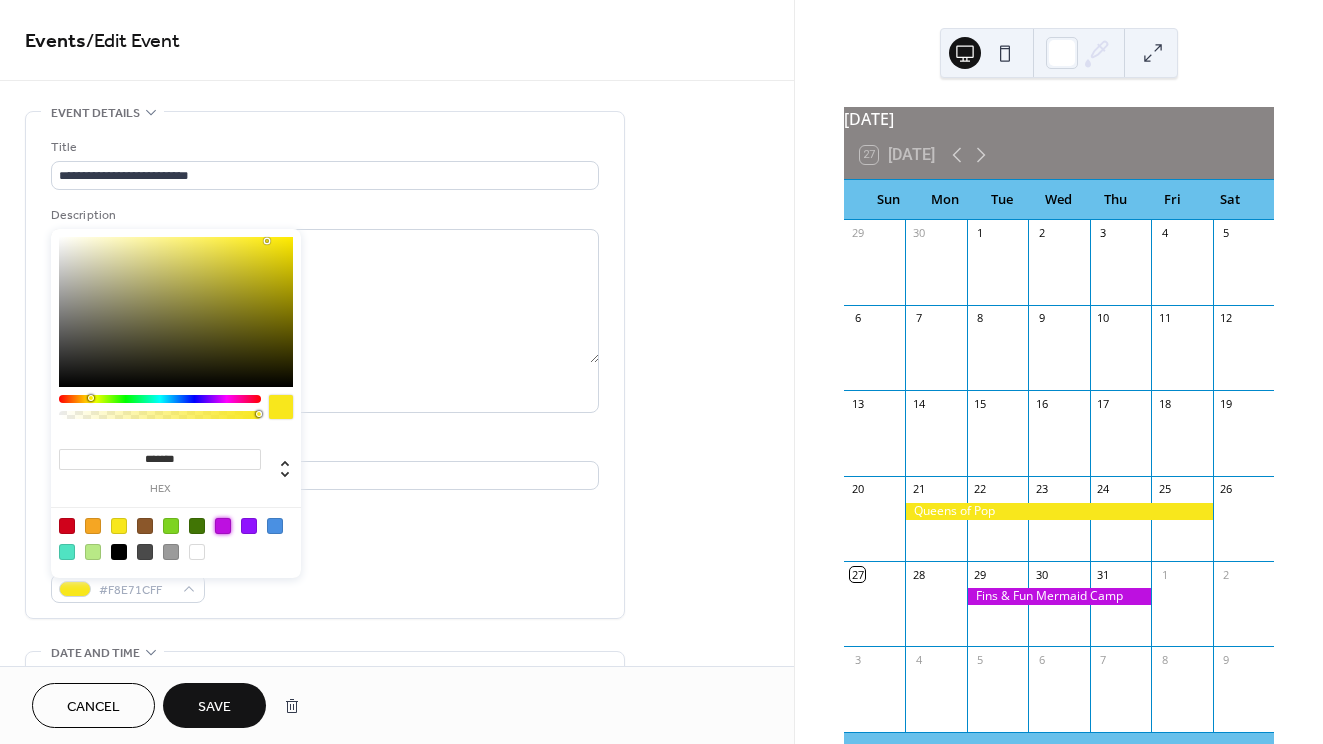 click at bounding box center (223, 526) 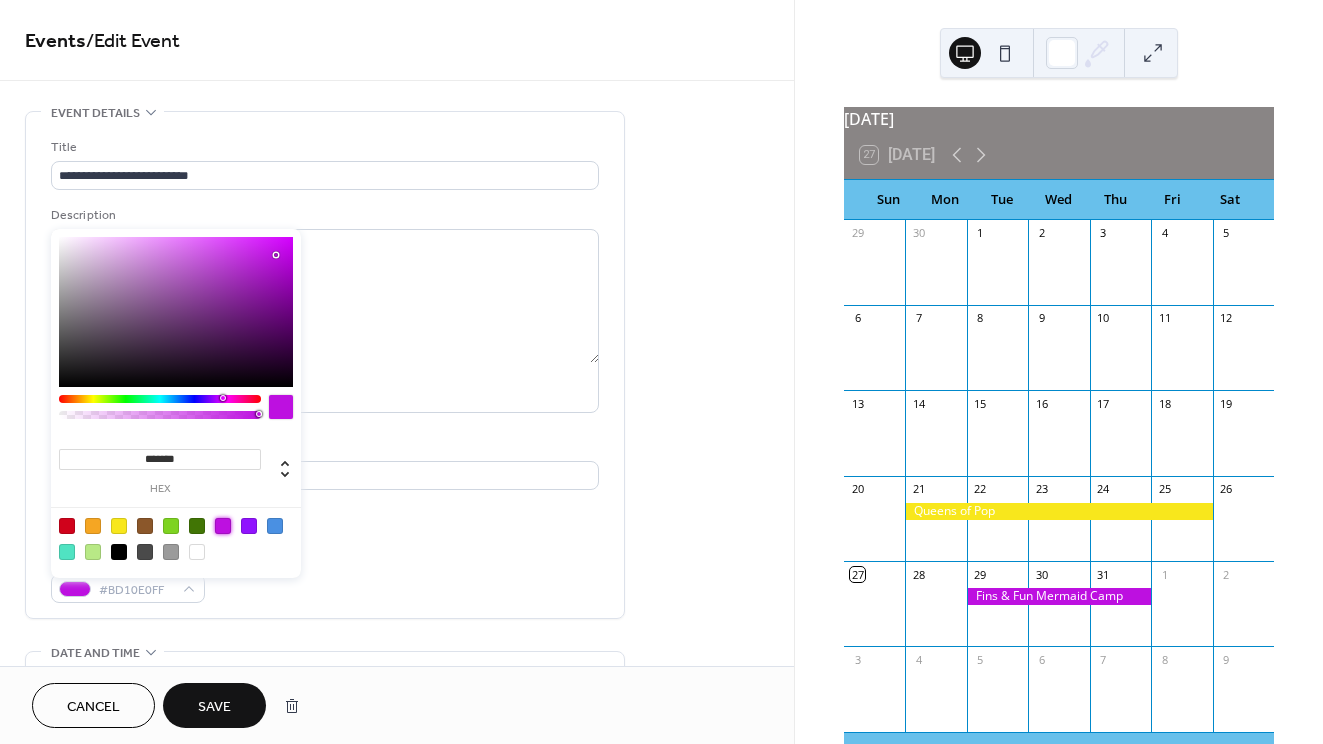 type on "*******" 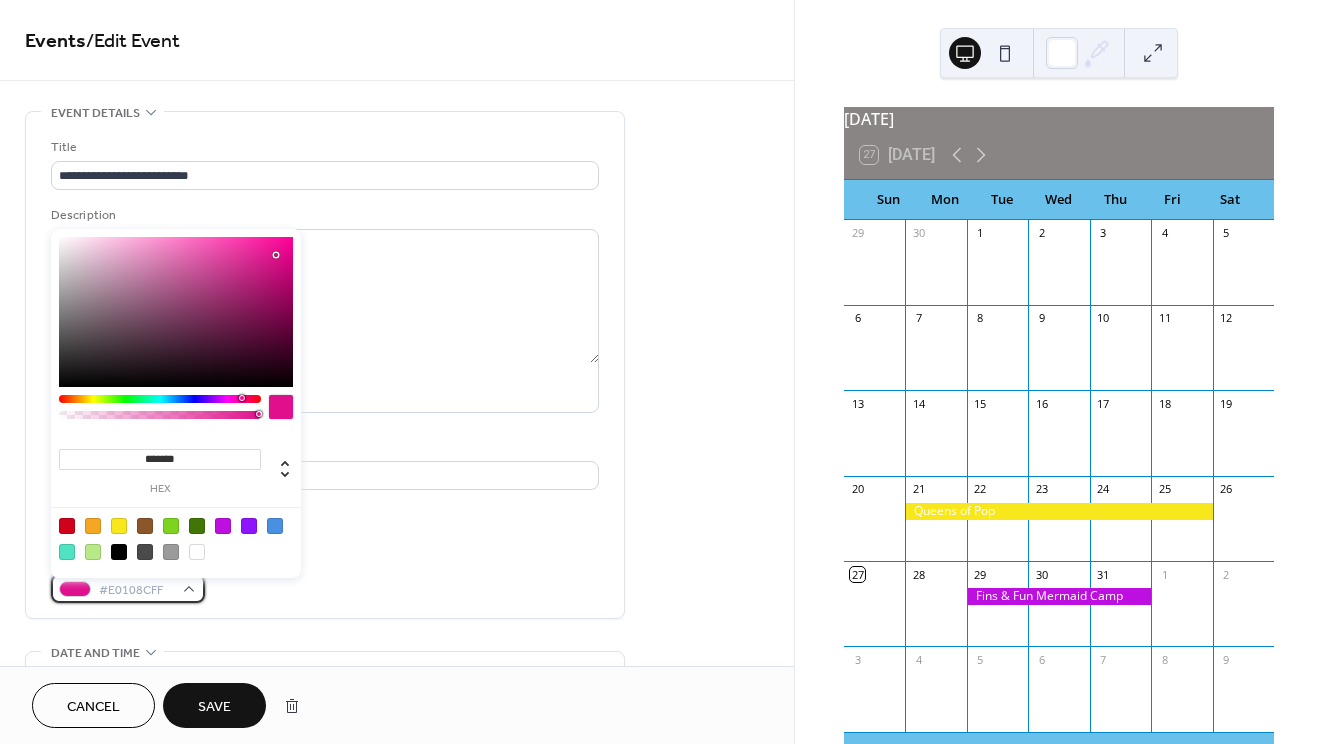 click at bounding box center (75, 589) 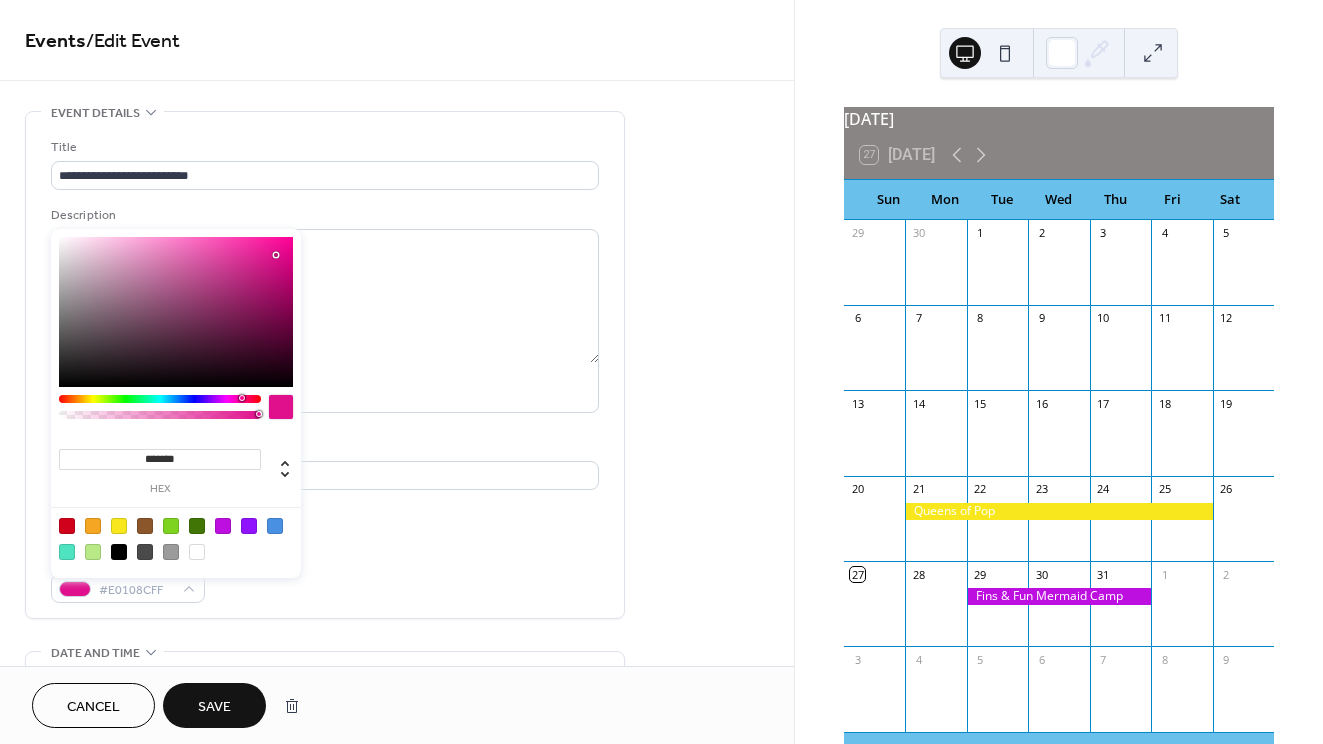 click on "Event color #E0108CFF" at bounding box center [325, 576] 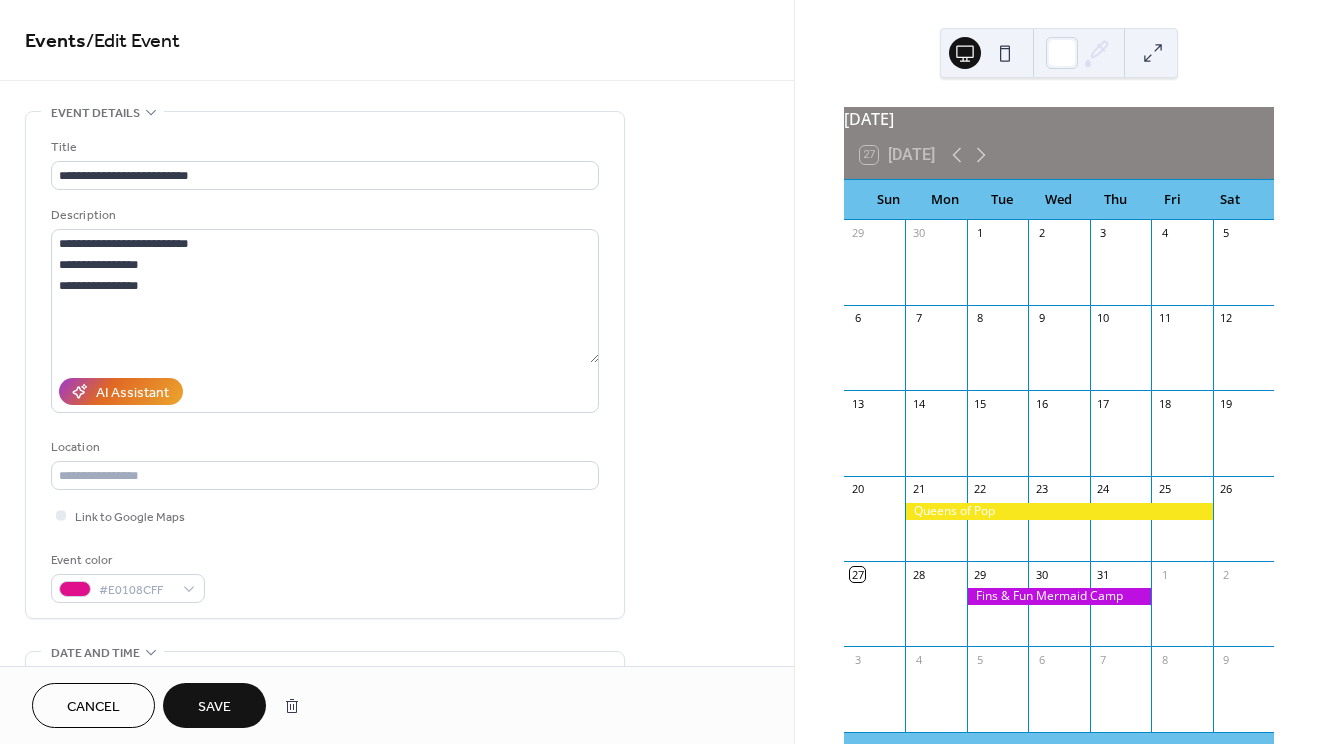 click on "Save" at bounding box center [214, 707] 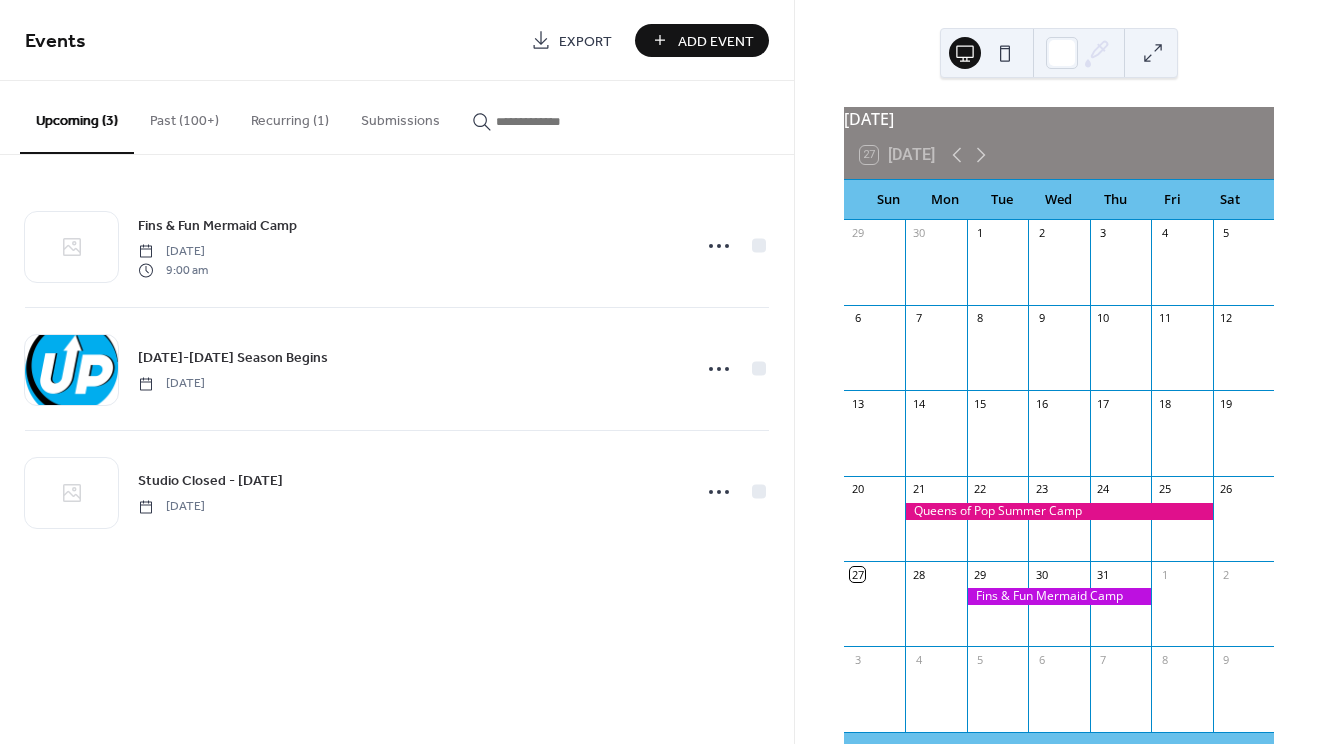 click on "Add Event" at bounding box center [716, 41] 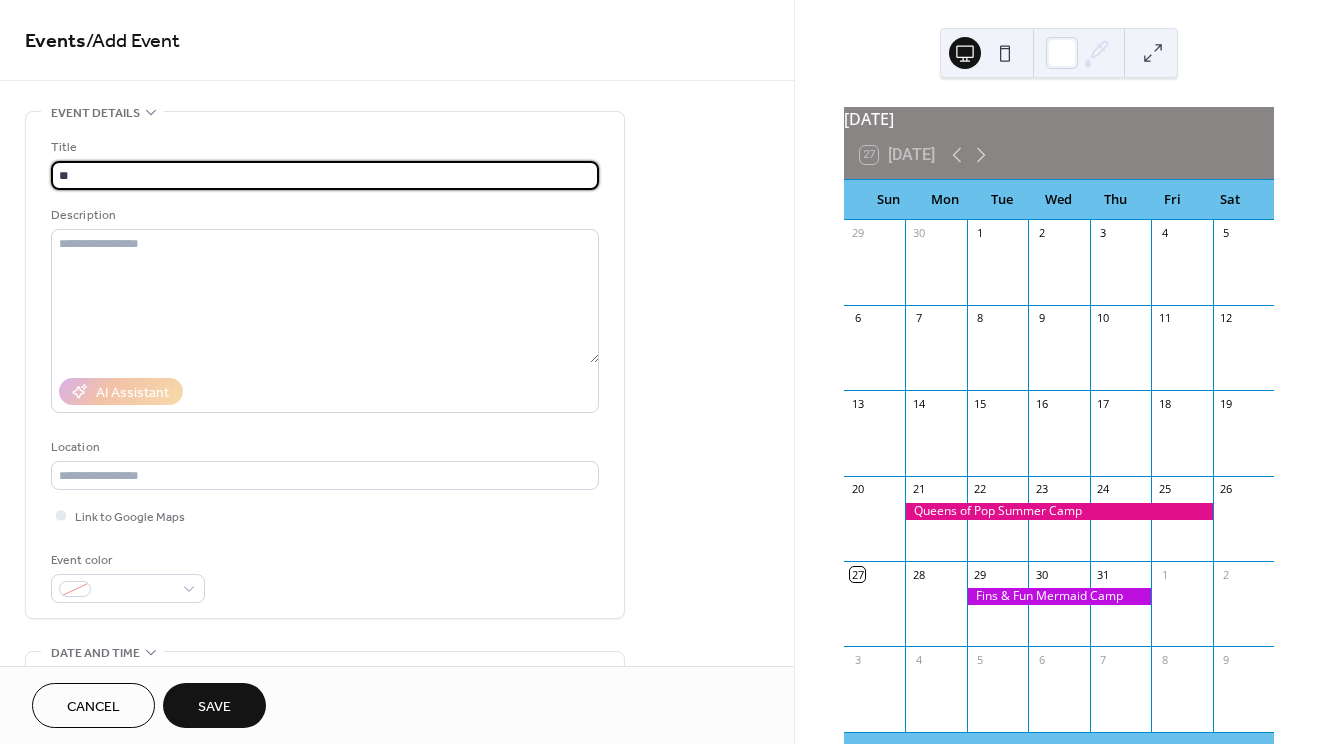 type on "*" 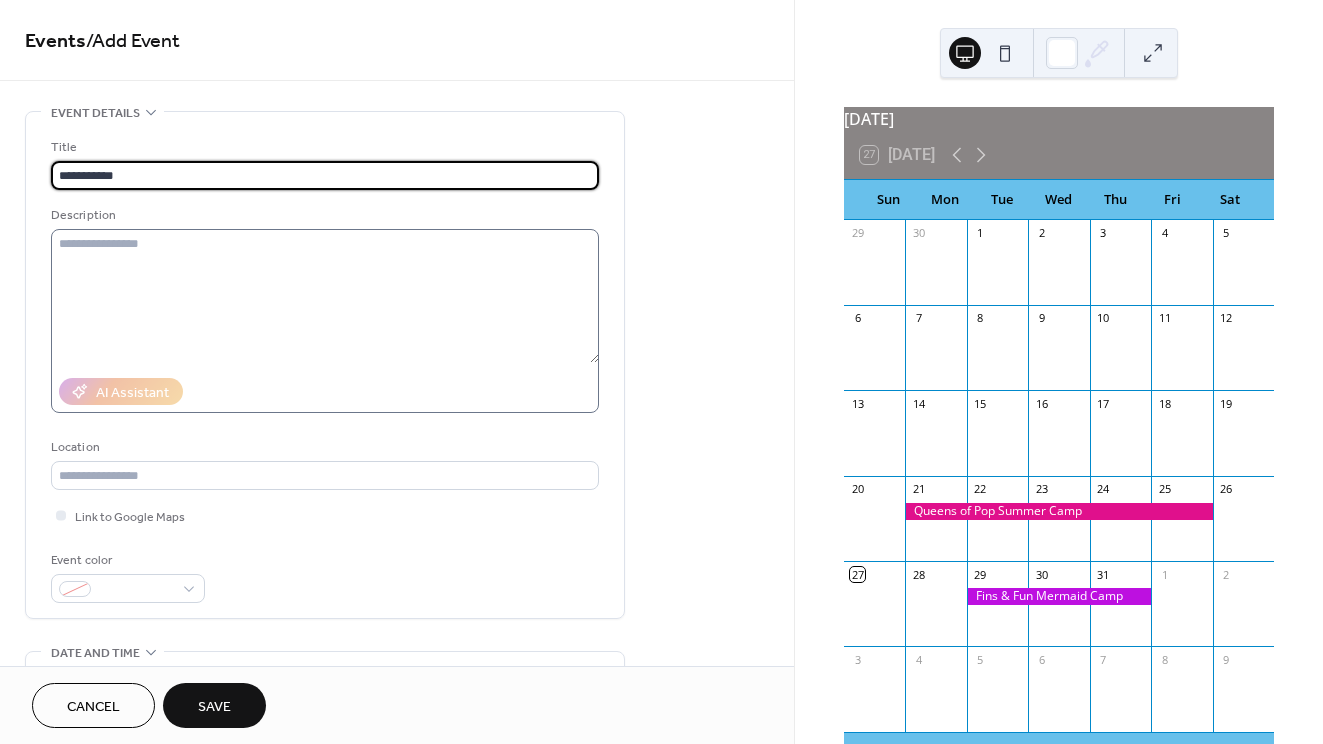 type on "**********" 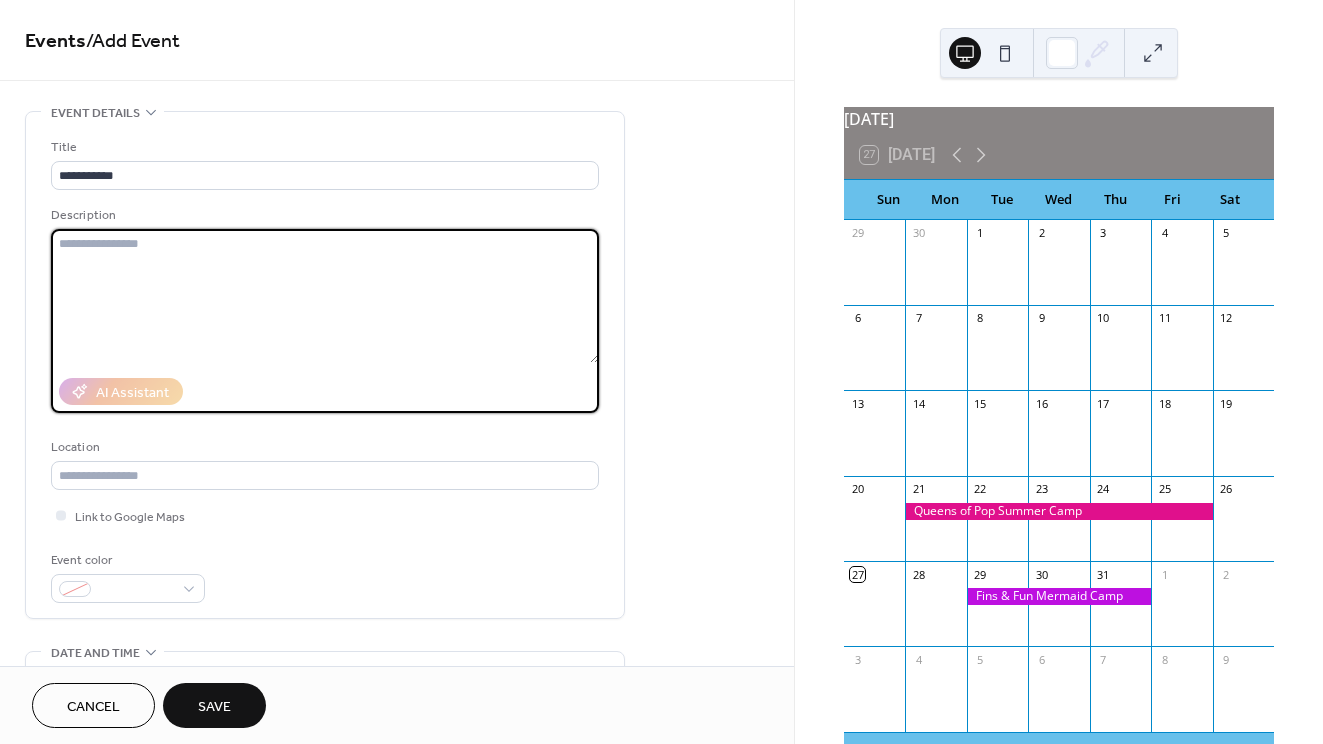 click at bounding box center [325, 296] 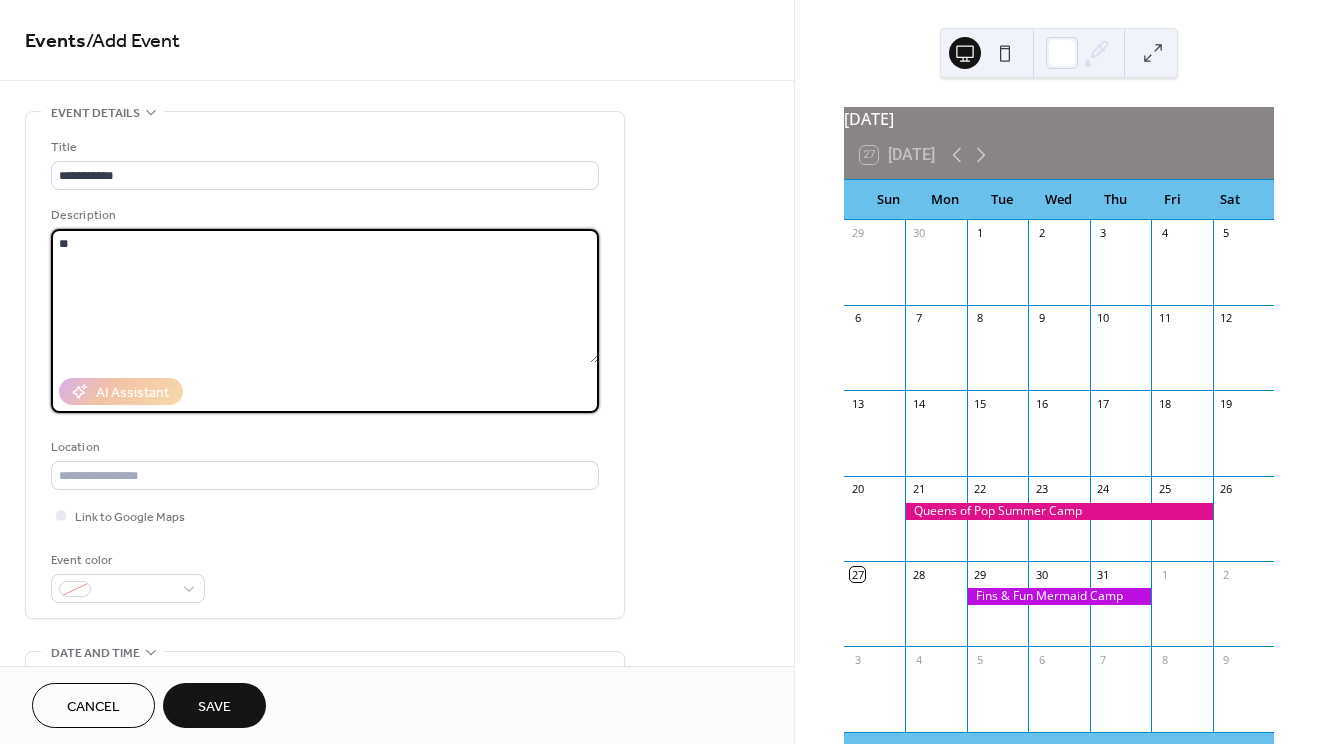 type on "*" 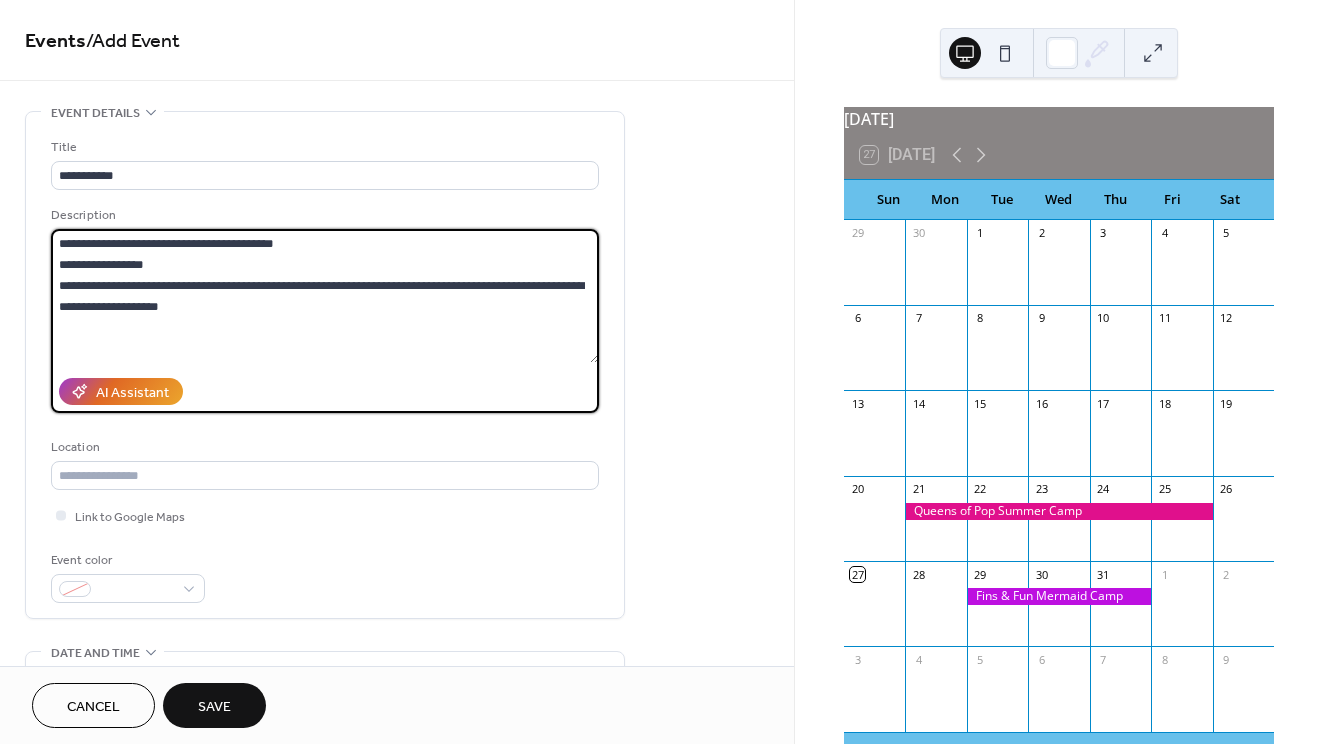 type on "**********" 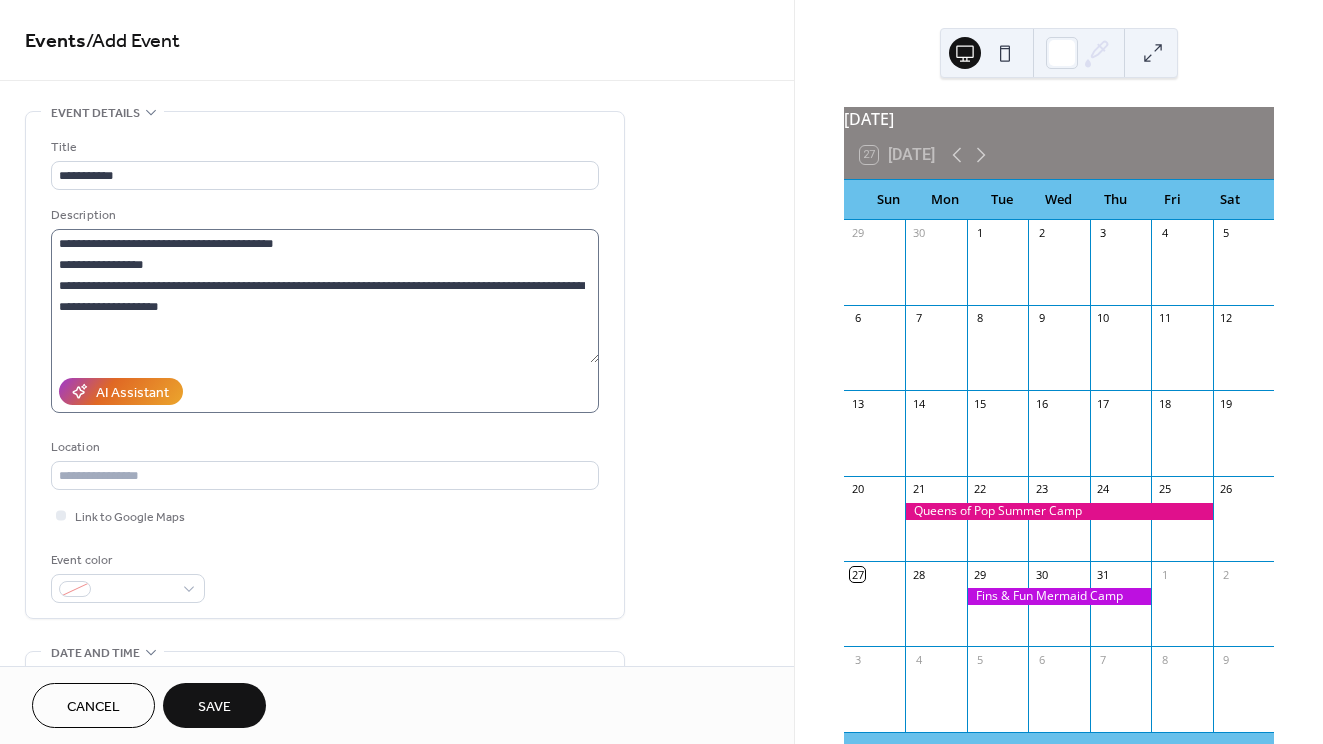 type 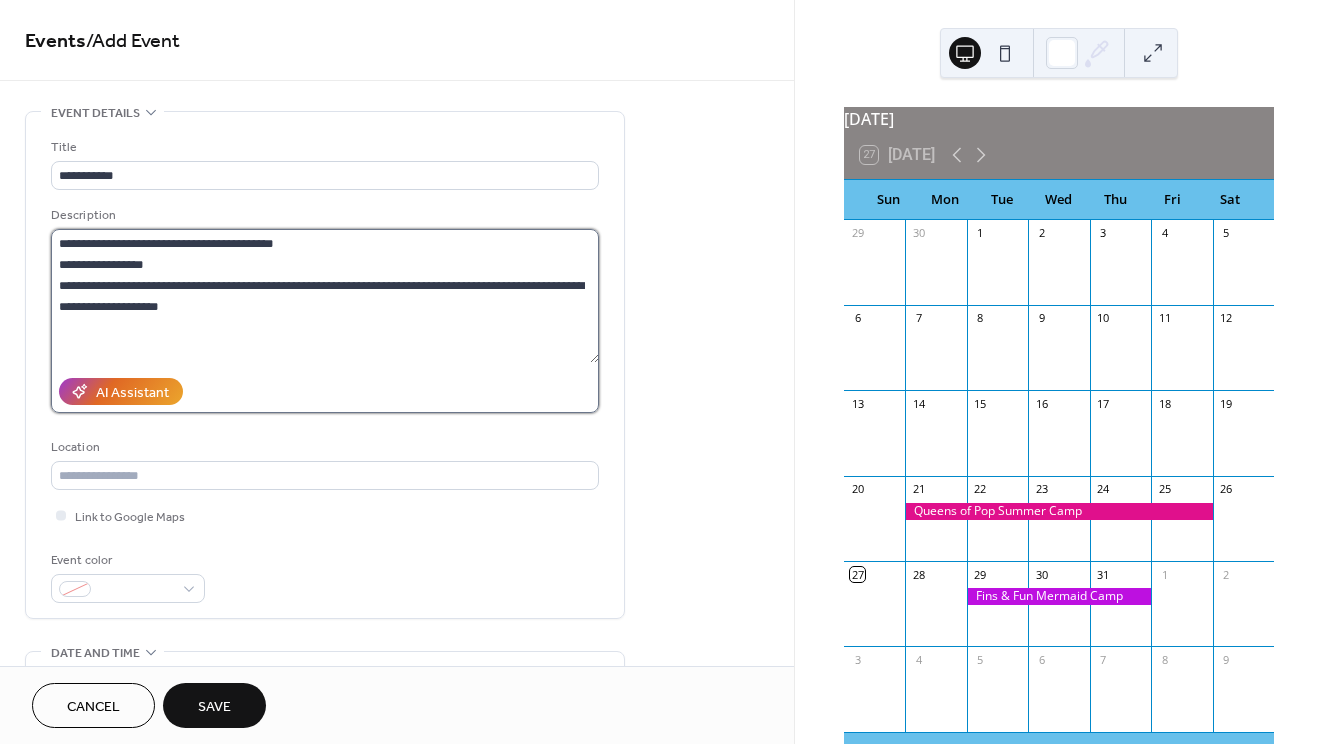 click on "**********" at bounding box center [325, 296] 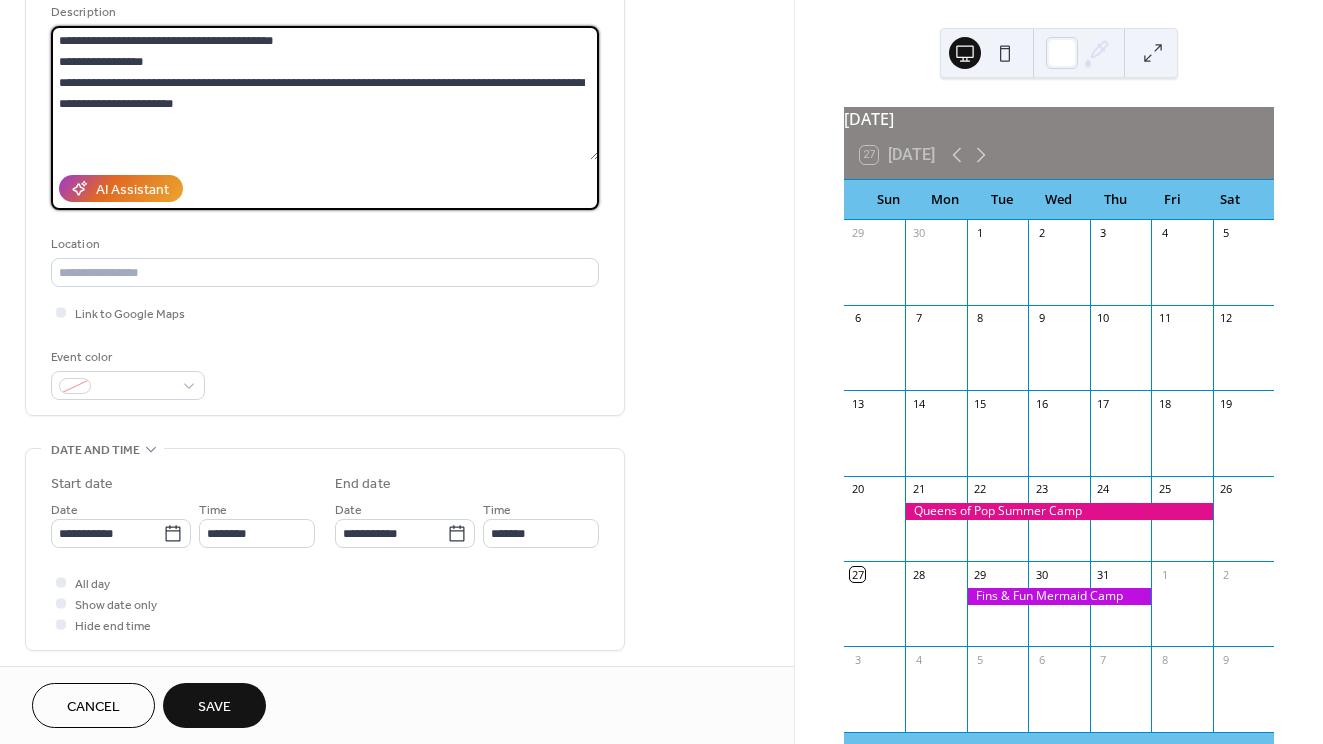 scroll, scrollTop: 319, scrollLeft: 0, axis: vertical 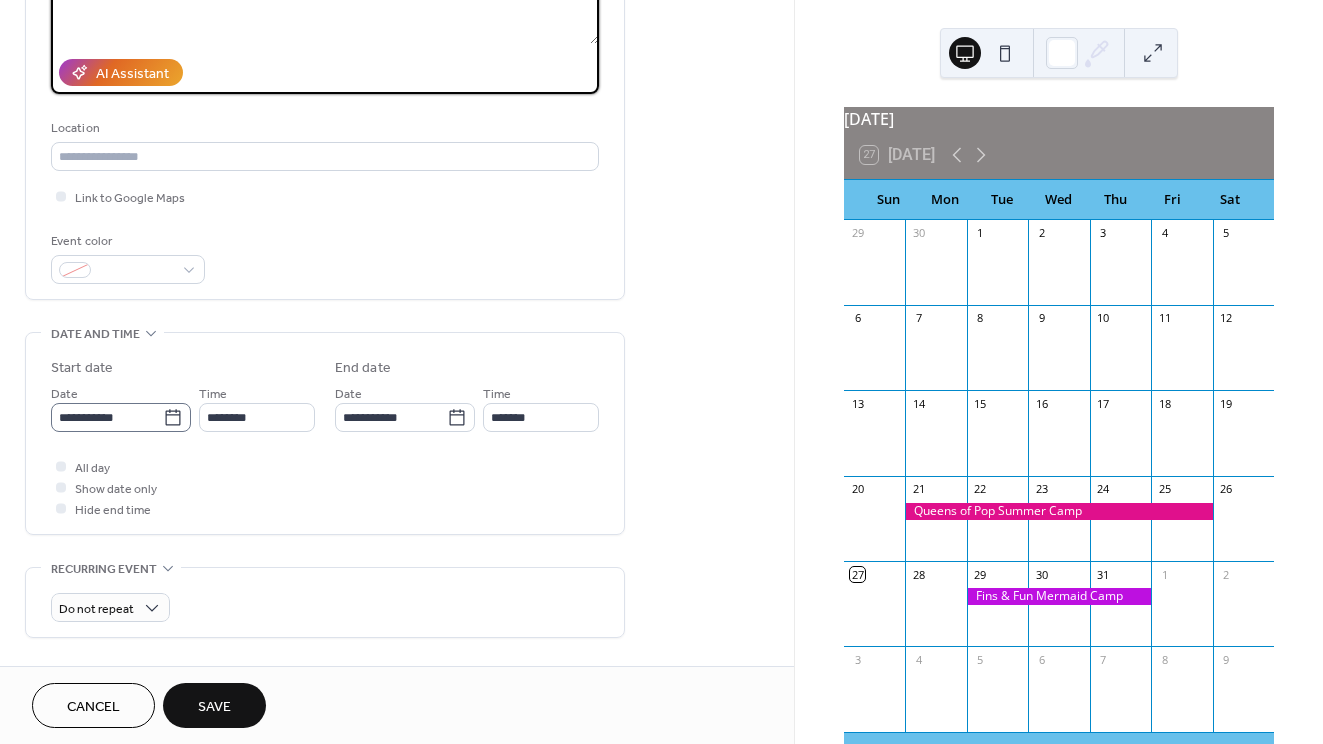 type on "**********" 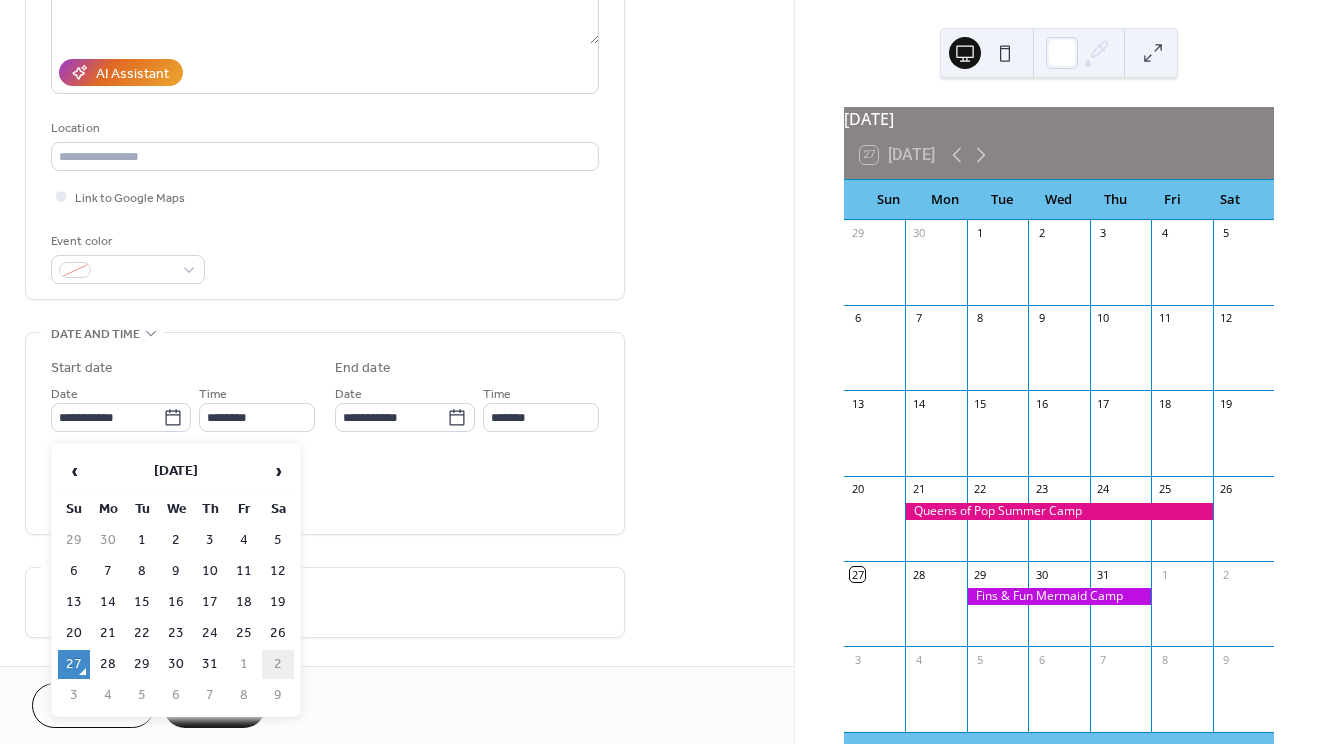 click on "2" at bounding box center (278, 664) 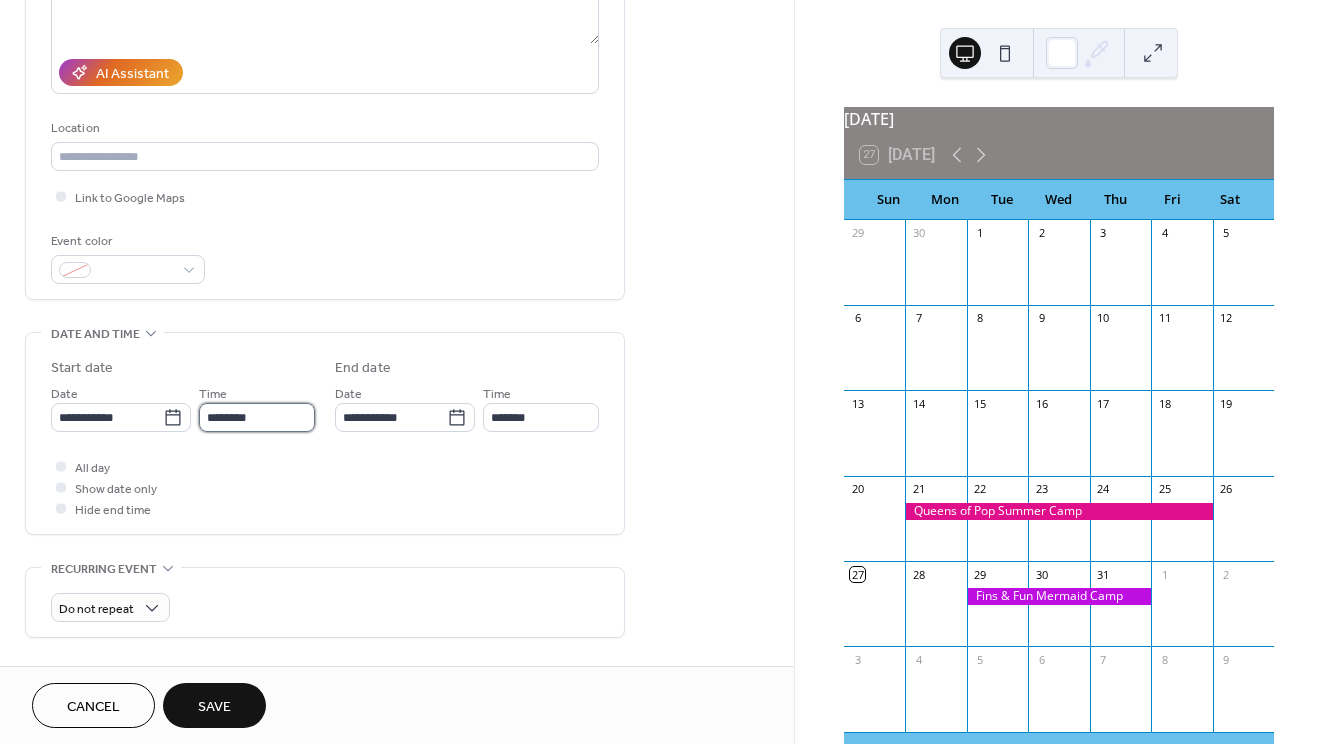 click on "********" at bounding box center [257, 417] 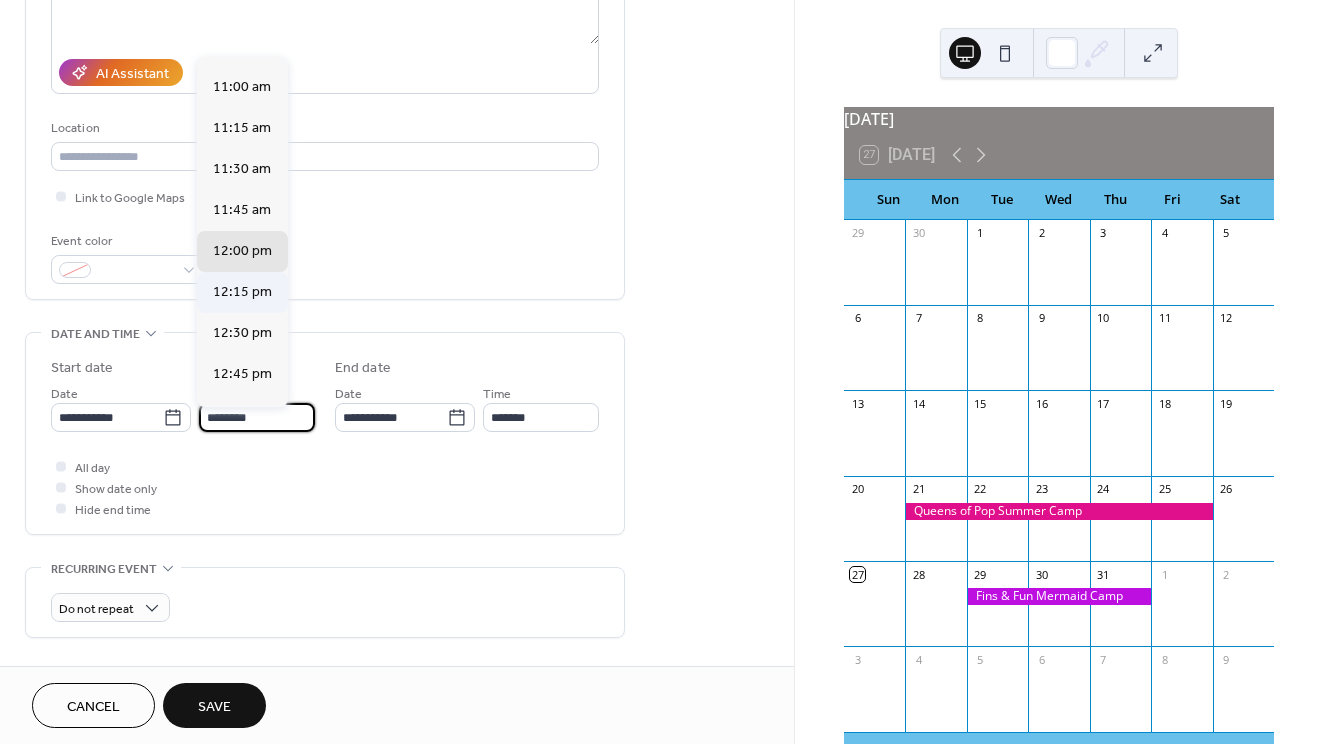 scroll, scrollTop: 1793, scrollLeft: 0, axis: vertical 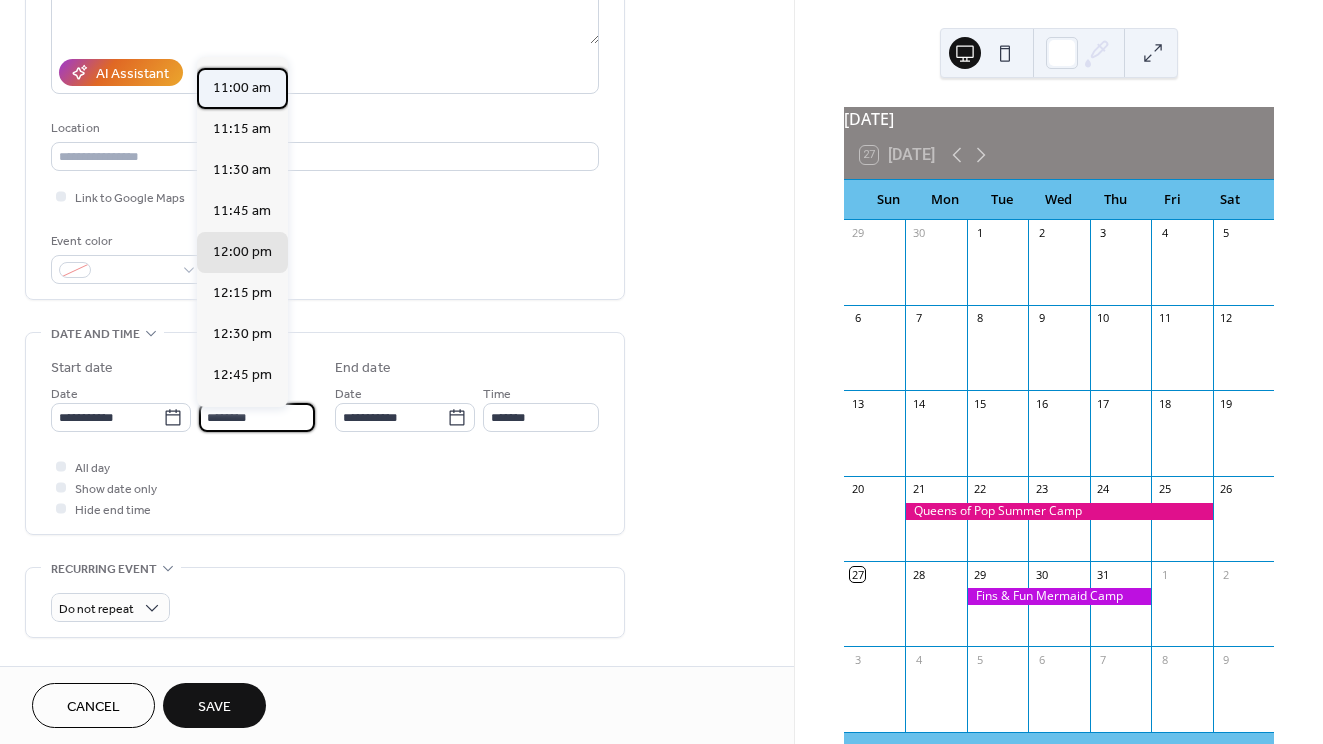 click on "11:00 am" at bounding box center (242, 88) 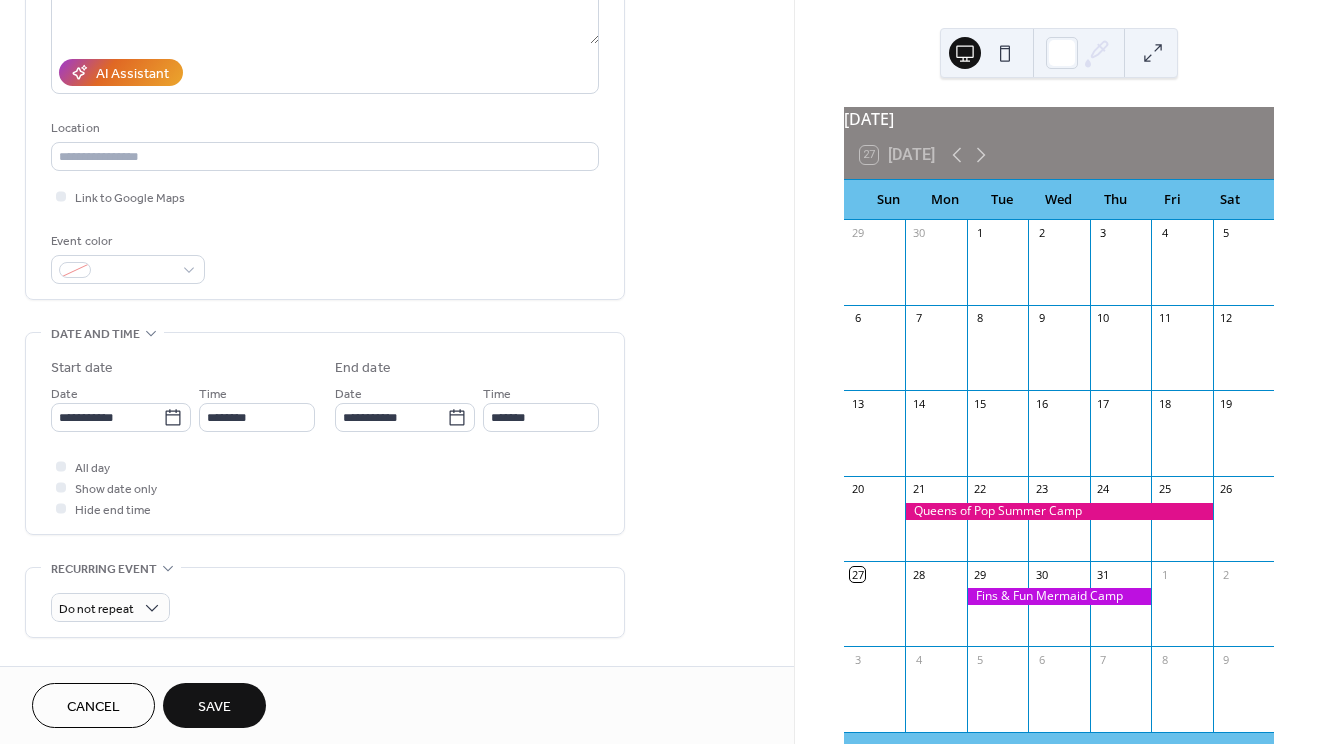 type on "********" 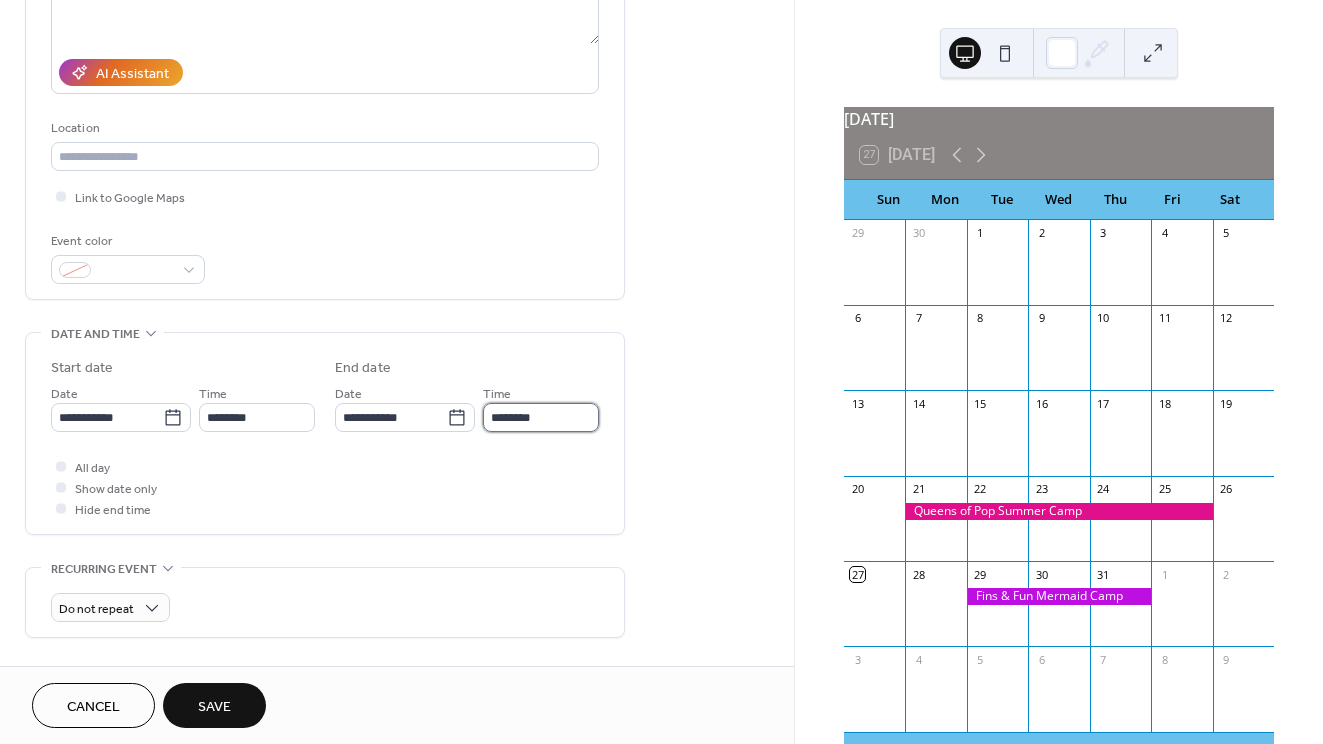 click on "********" at bounding box center [541, 417] 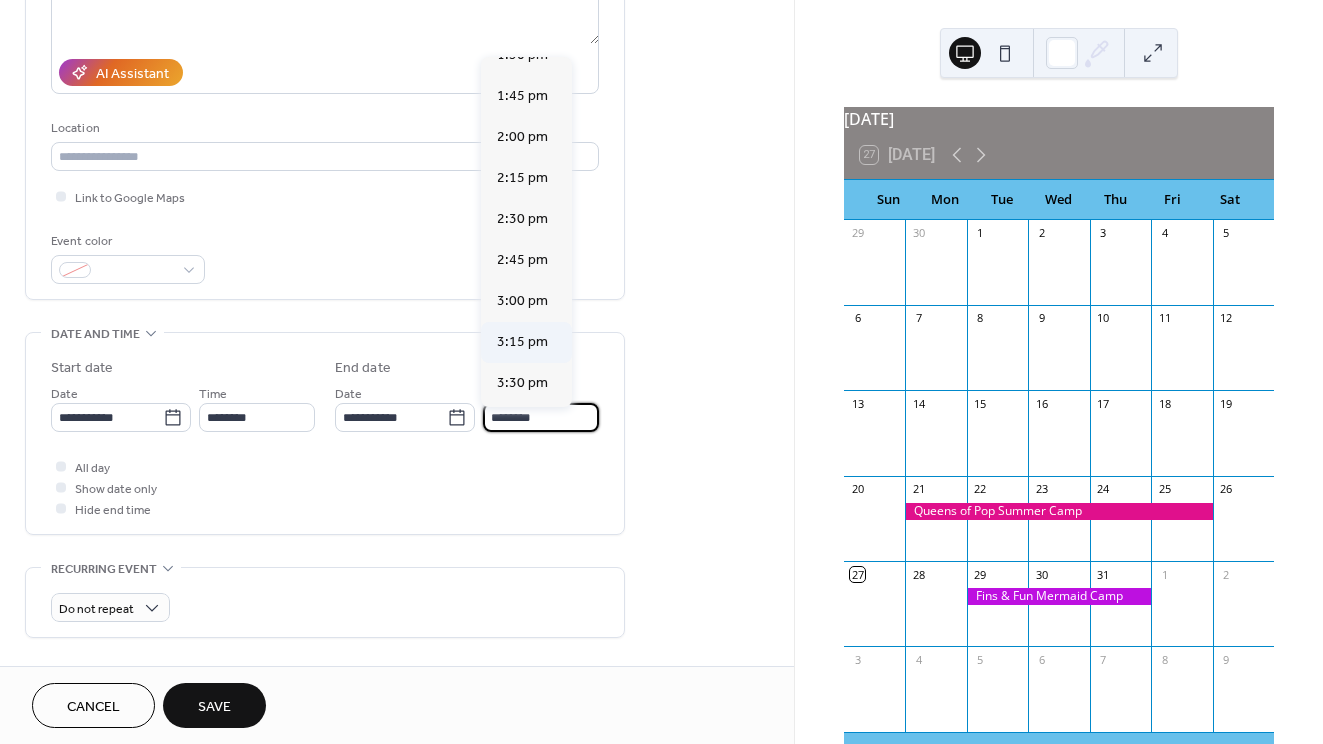 scroll, scrollTop: 357, scrollLeft: 0, axis: vertical 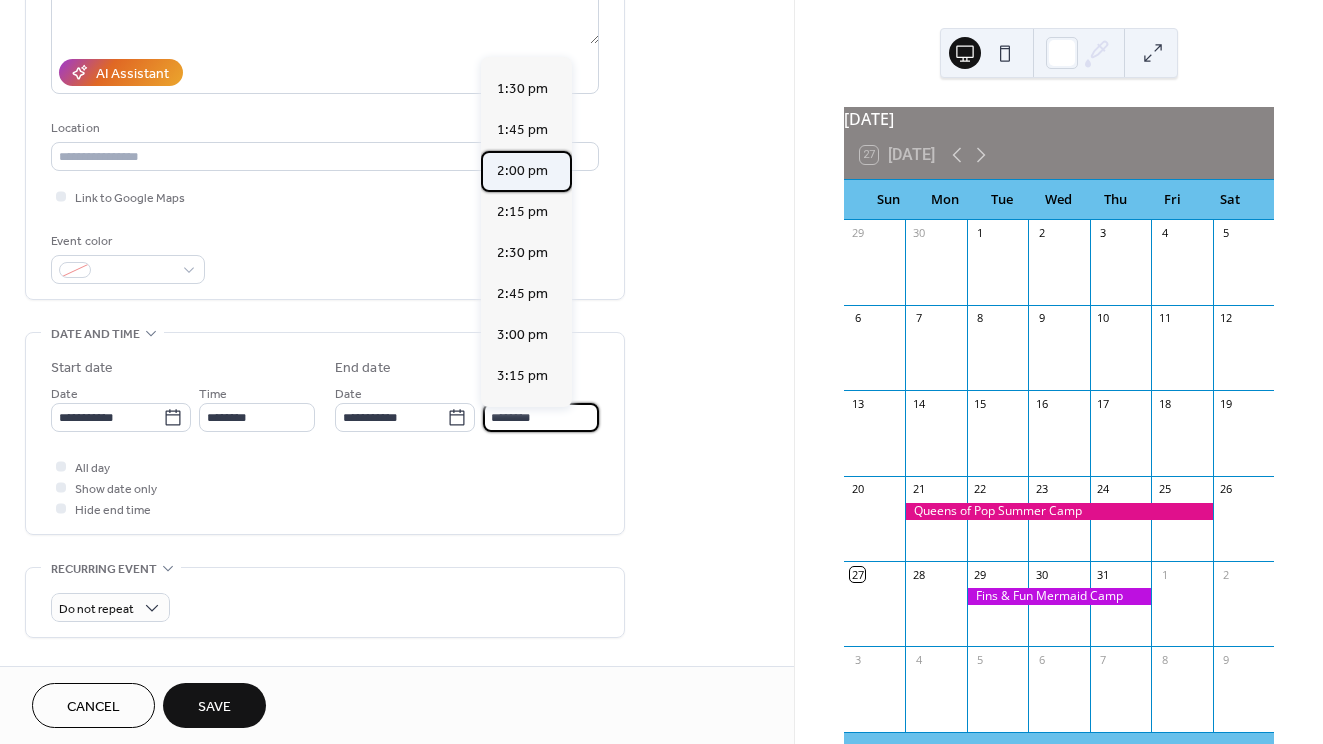 click on "2:00 pm" at bounding box center [522, 171] 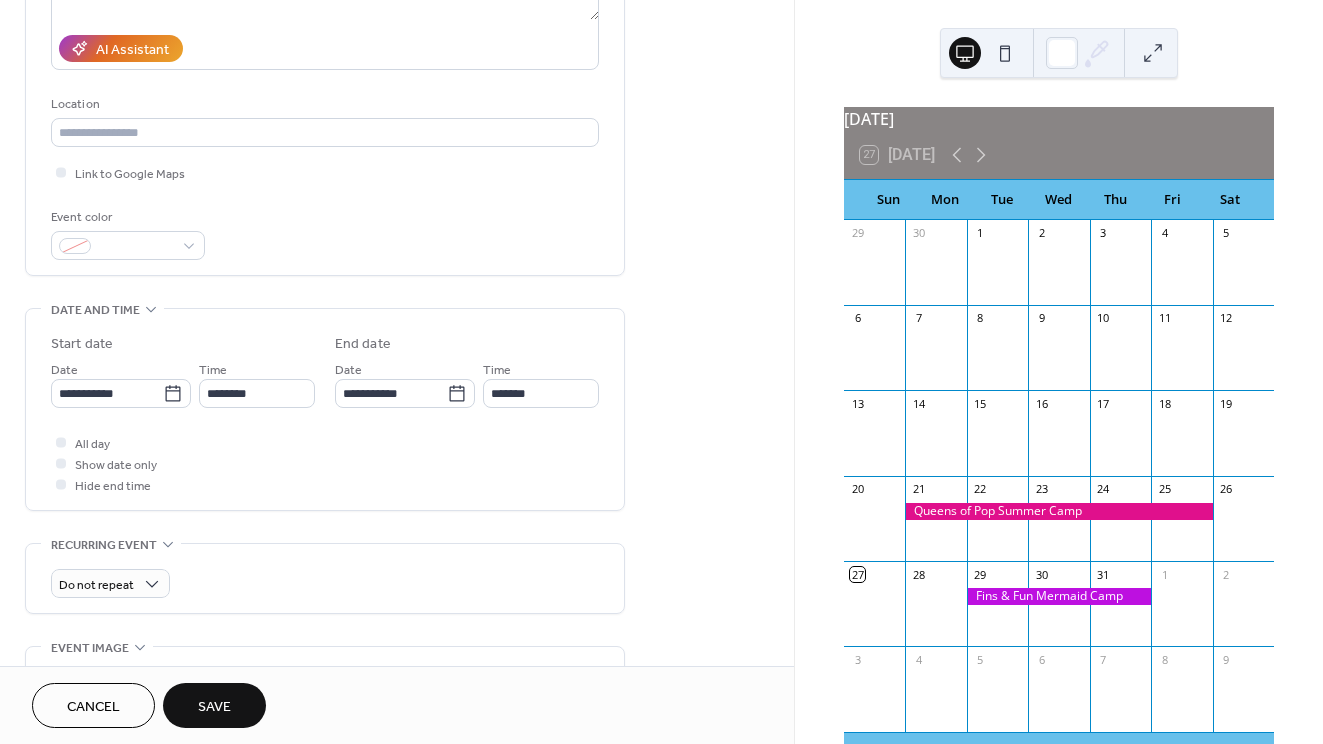 scroll, scrollTop: 65, scrollLeft: 0, axis: vertical 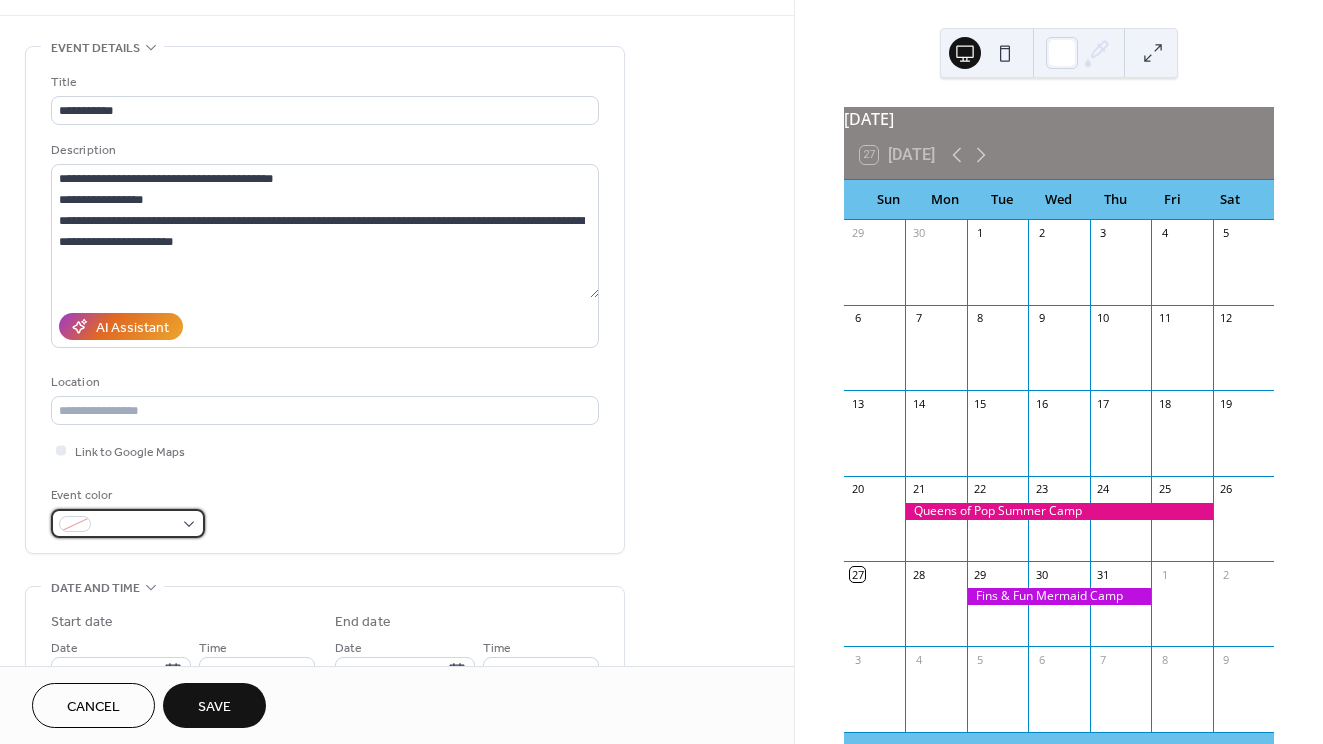 click at bounding box center (128, 523) 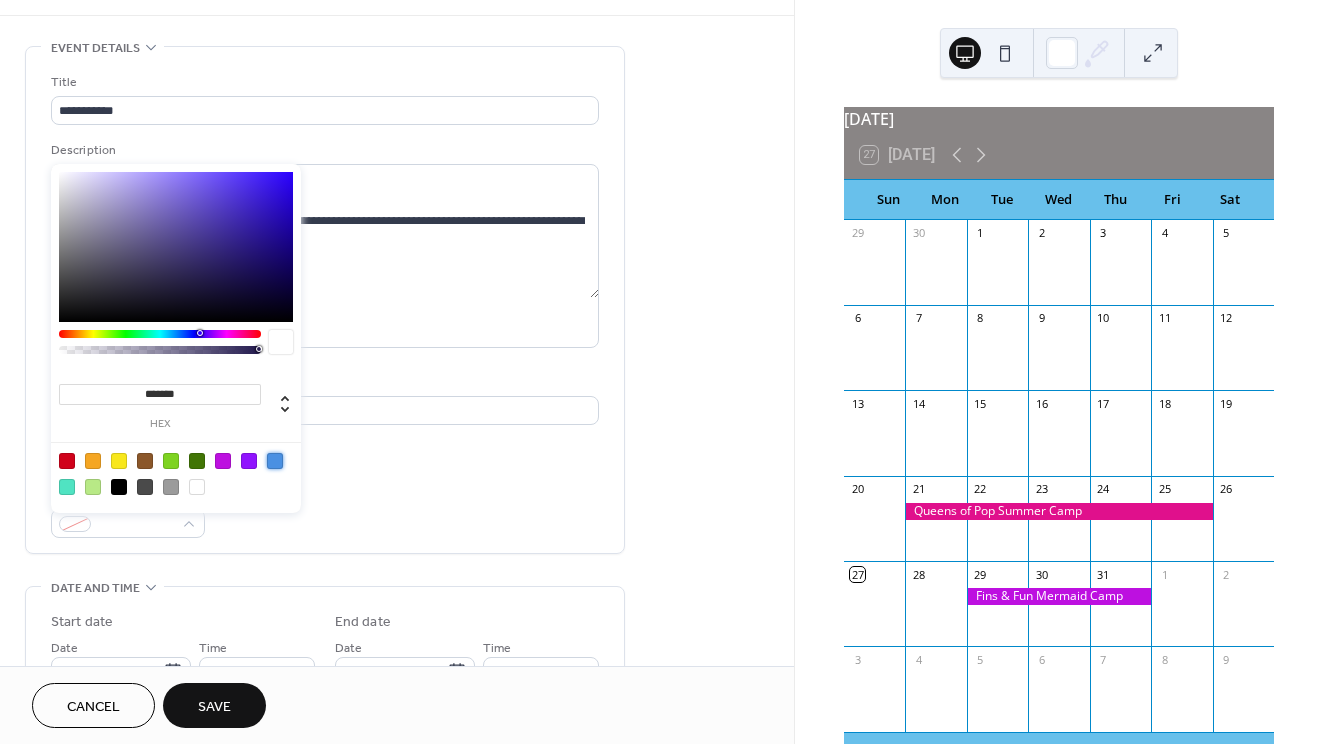 click at bounding box center [275, 461] 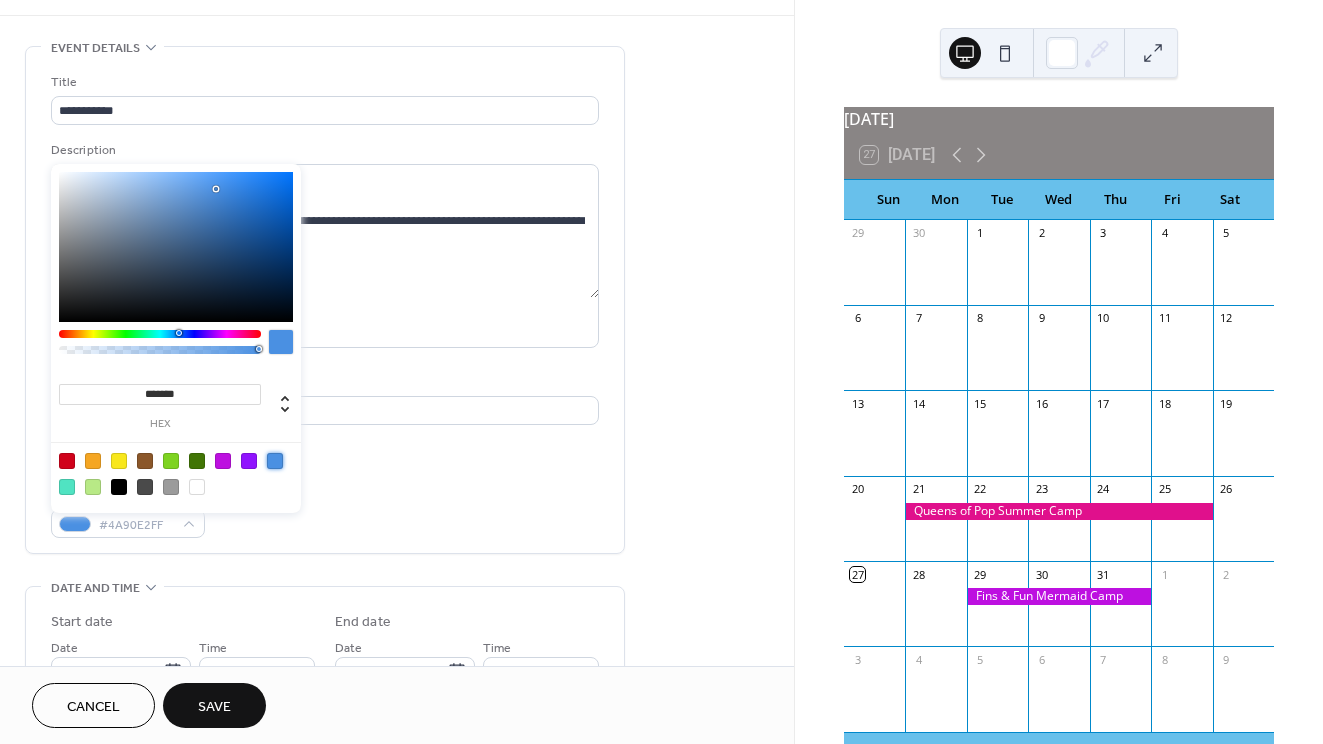 click on "*******" at bounding box center [160, 394] 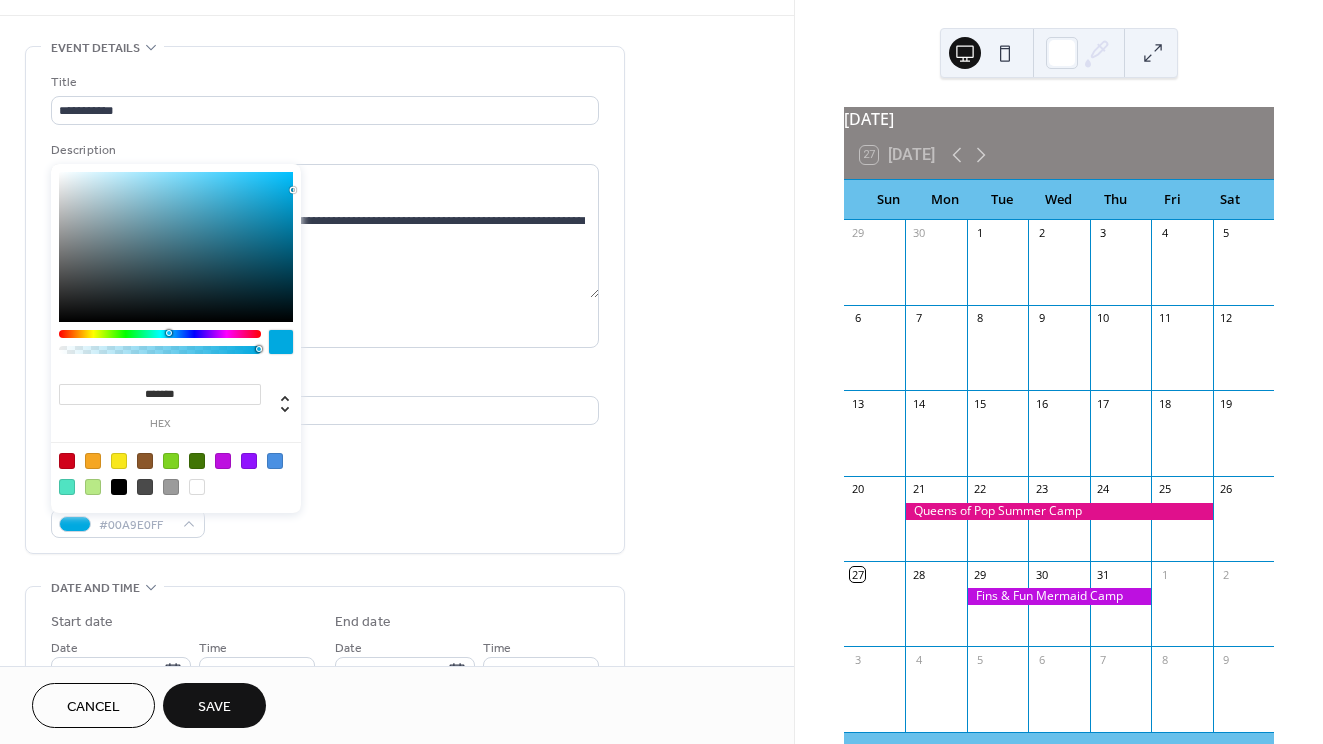 type on "*******" 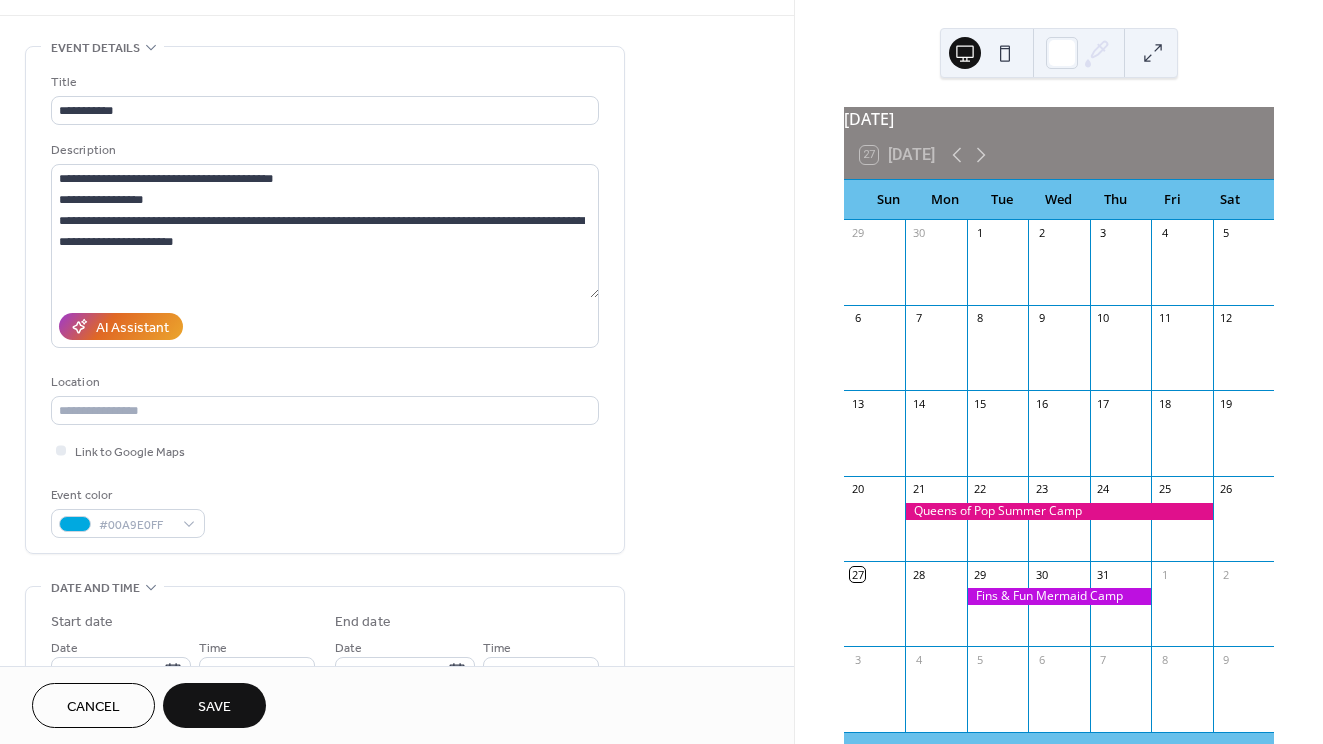 click on "Event color #00A9E0FF" at bounding box center (325, 511) 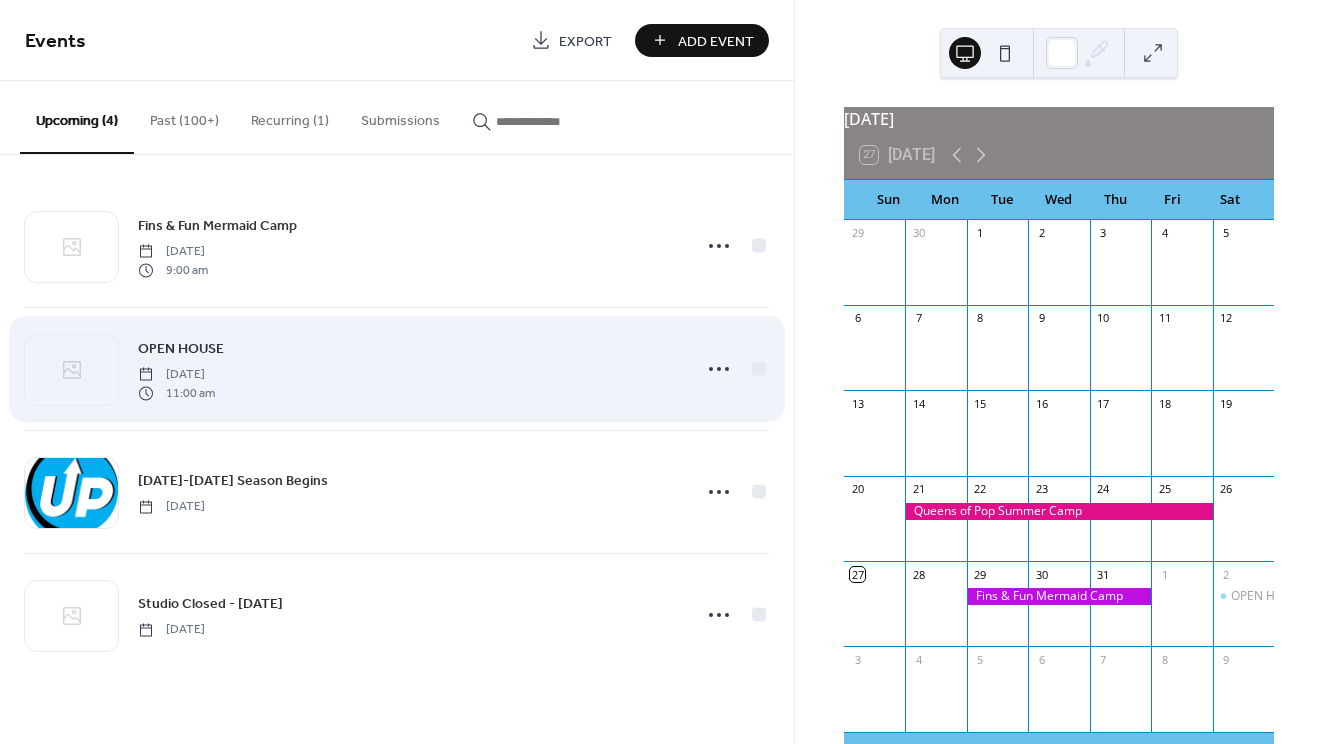 click 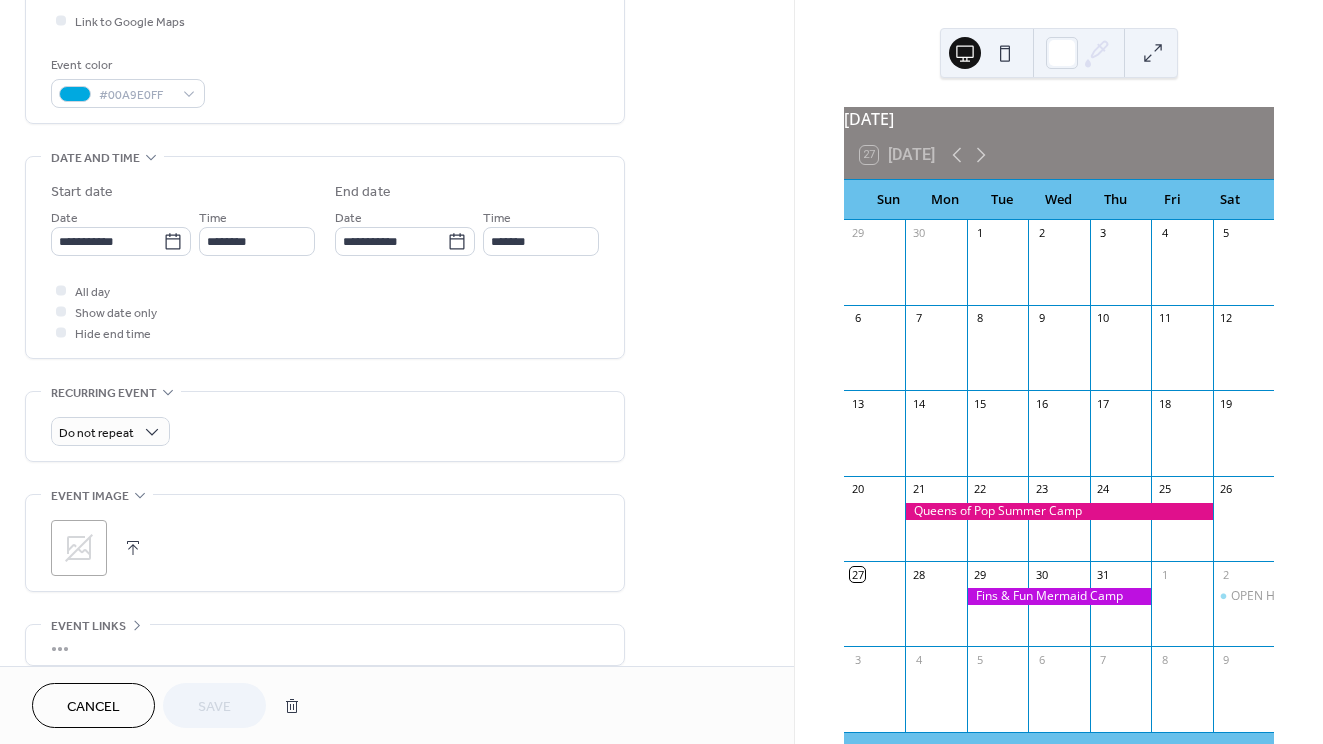 scroll, scrollTop: 503, scrollLeft: 0, axis: vertical 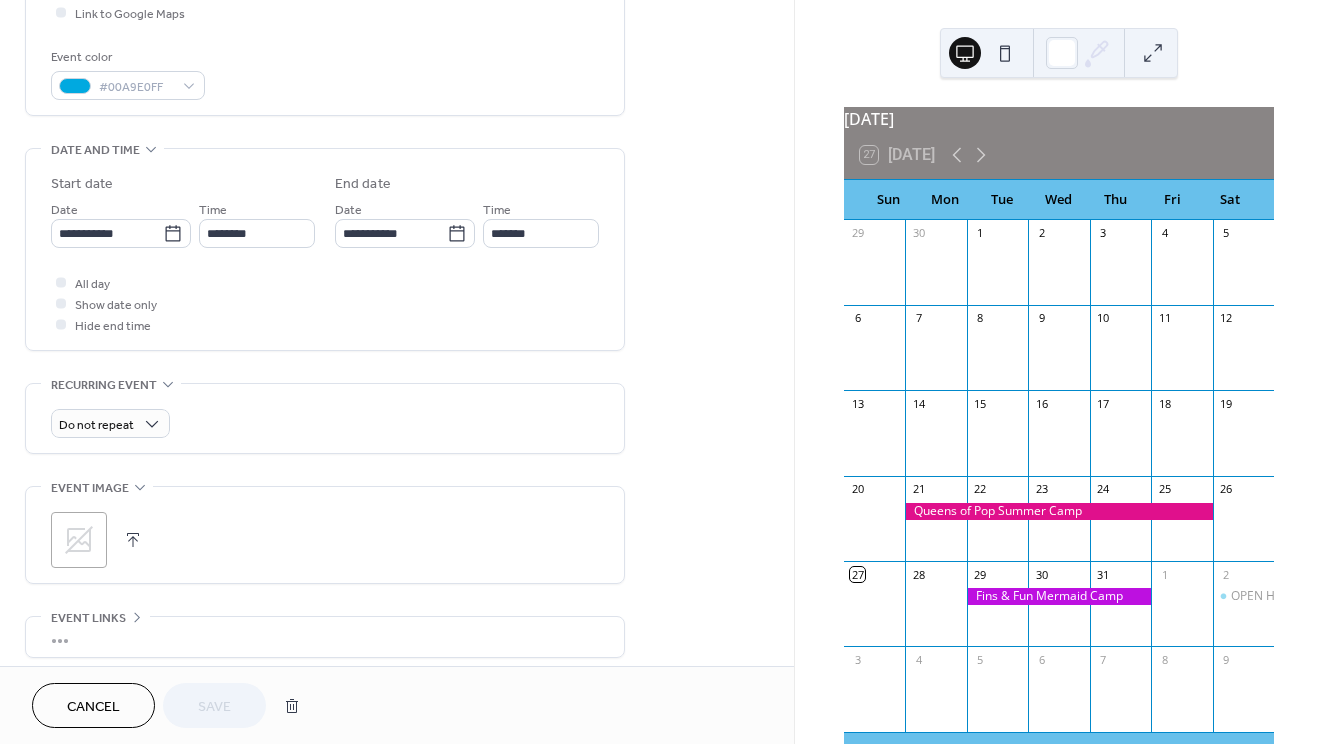 click 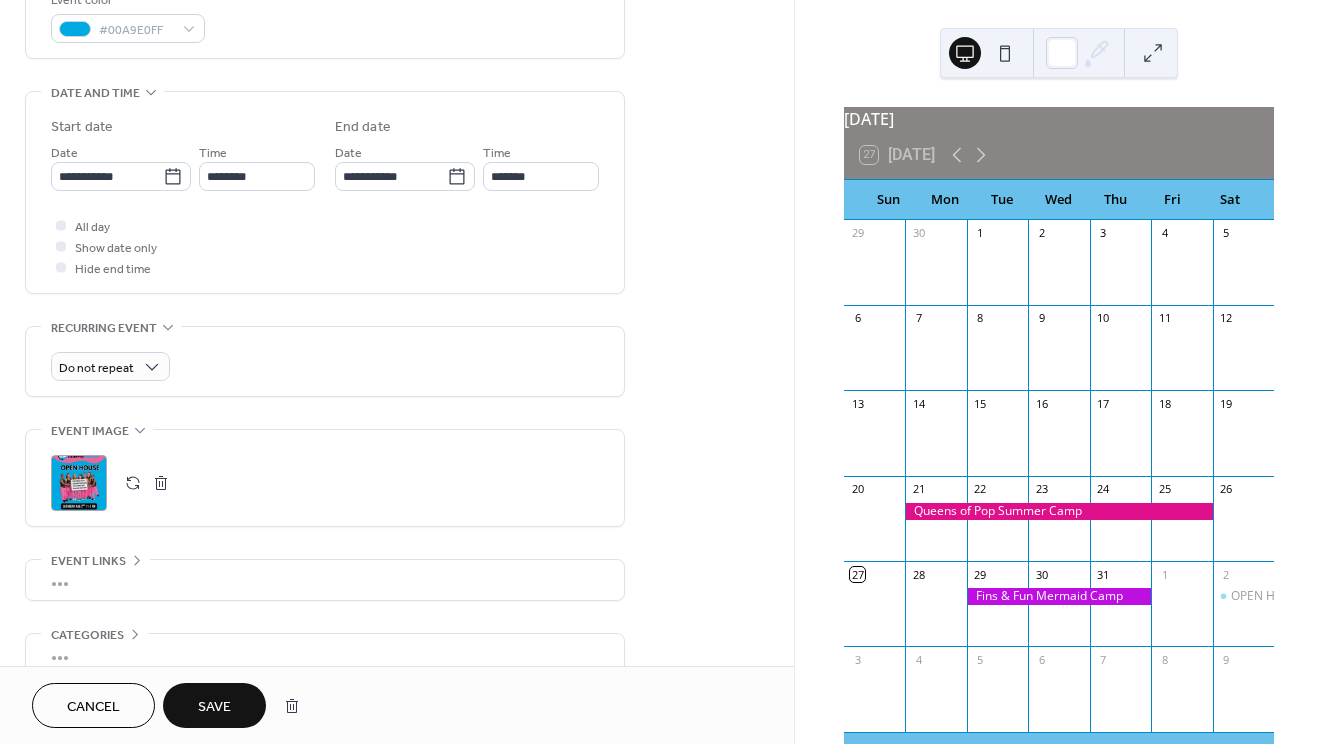 scroll, scrollTop: 573, scrollLeft: 0, axis: vertical 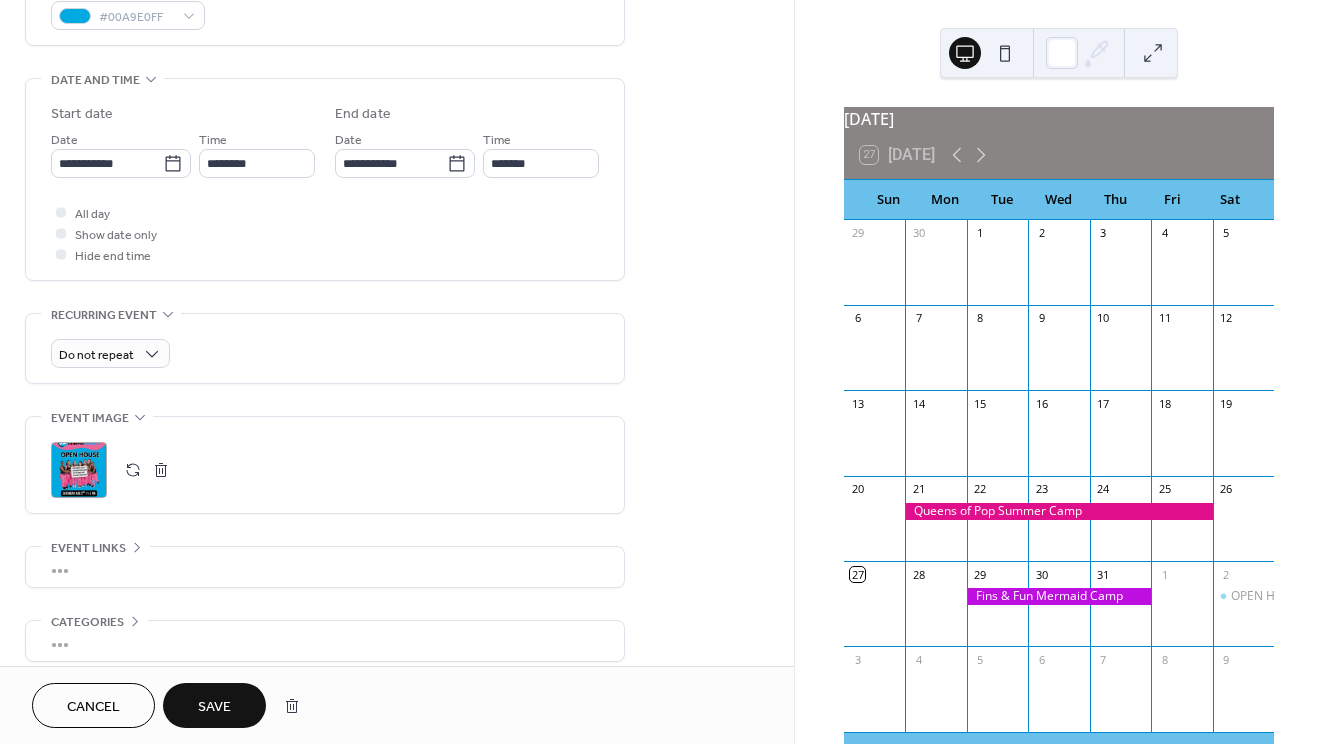click on "Save" at bounding box center [214, 707] 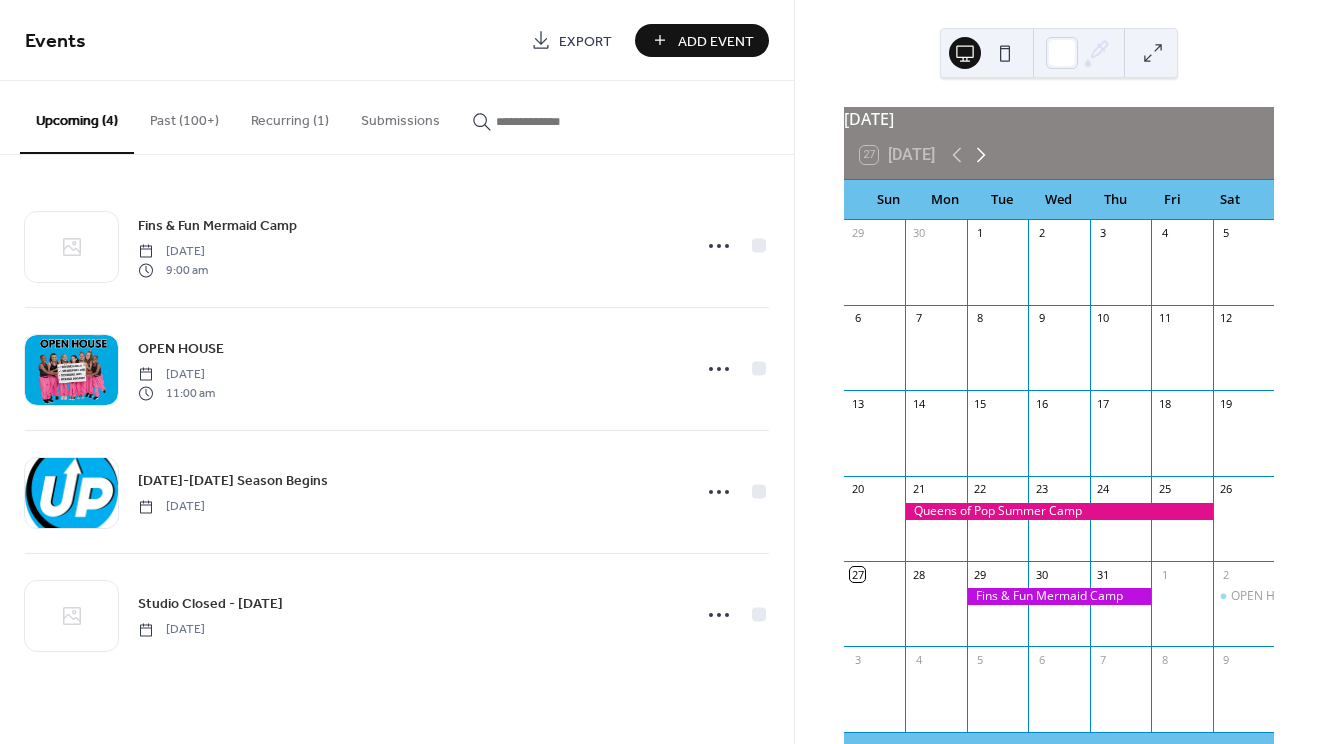 click 